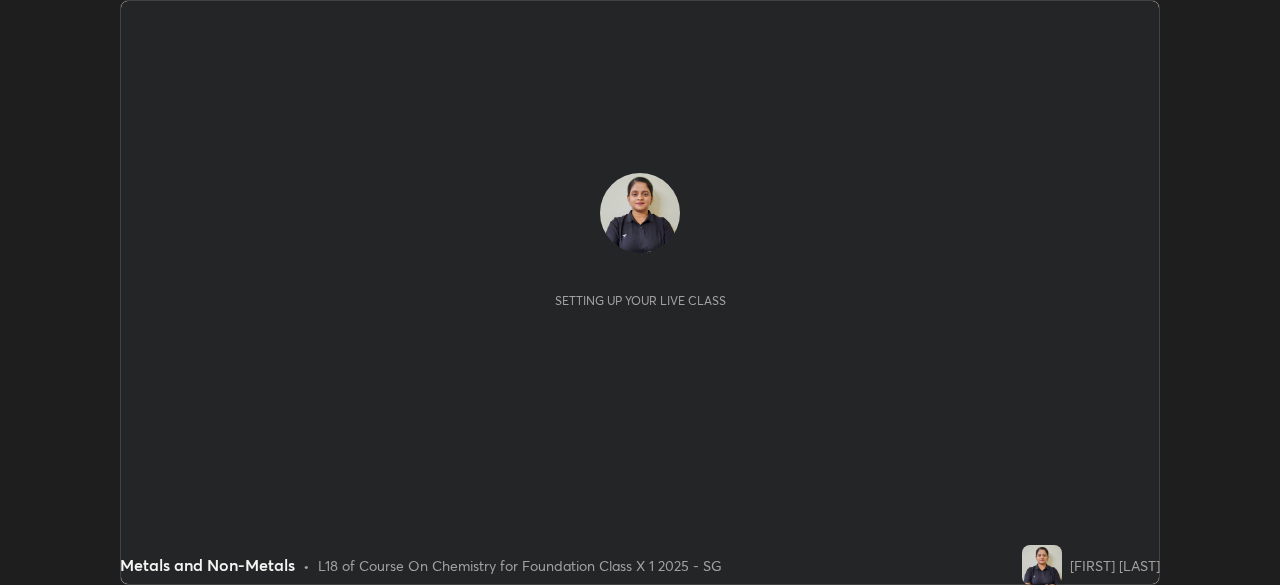 scroll, scrollTop: 0, scrollLeft: 0, axis: both 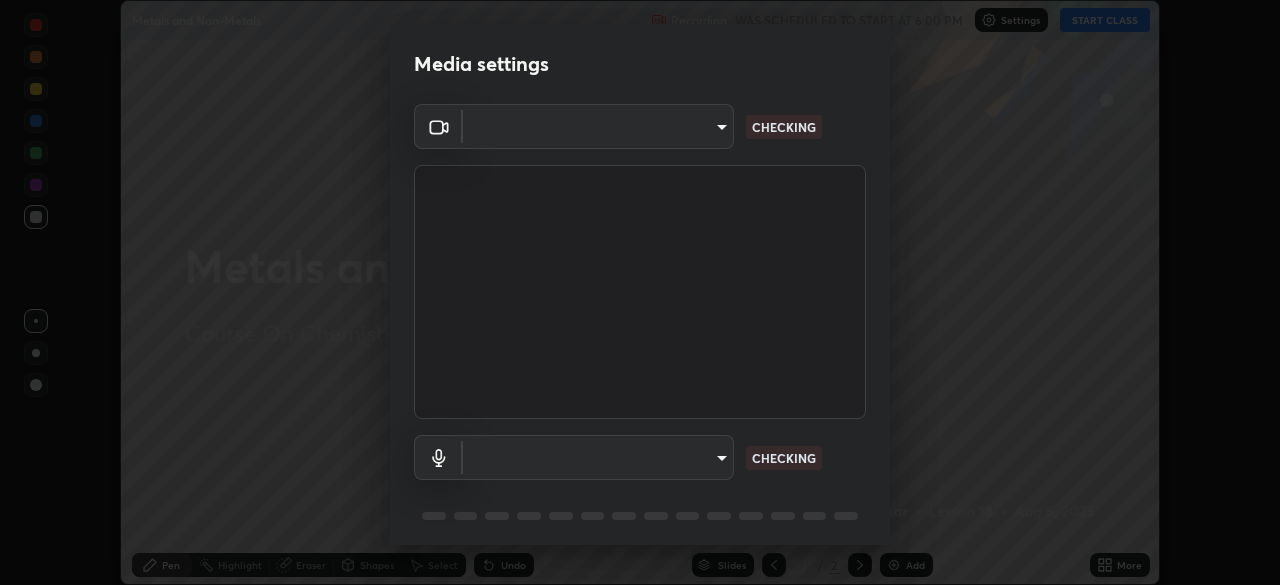 type on "846d0ba8f5080ab81b5b071cdfefeec17a04dc93fe71064fe08a1f5c66129023" 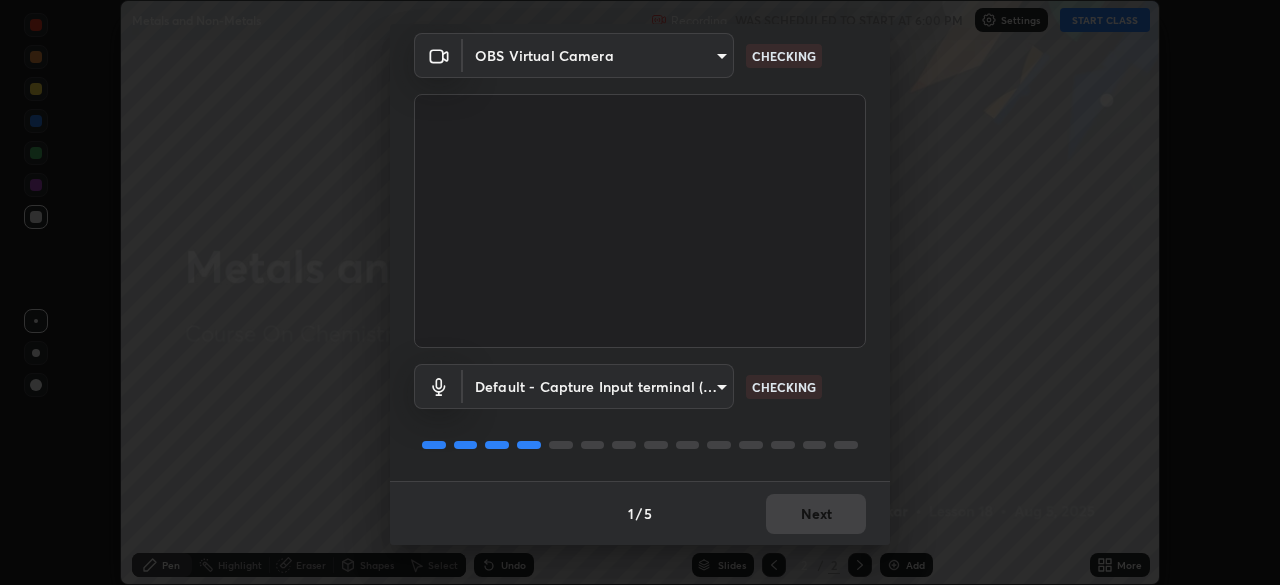 scroll, scrollTop: 70, scrollLeft: 0, axis: vertical 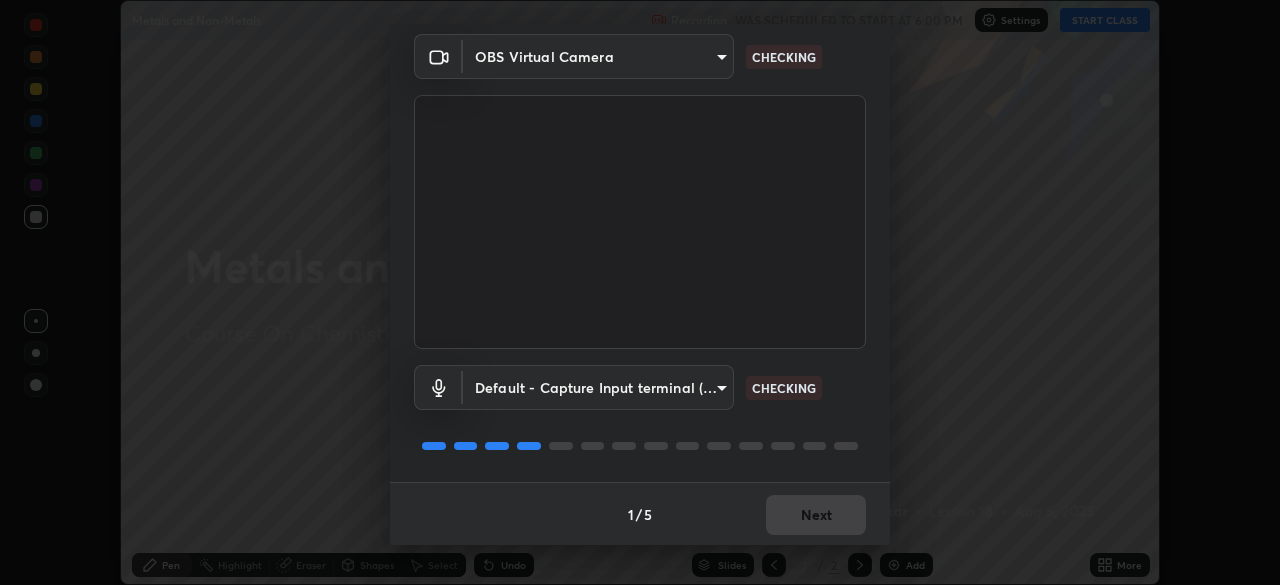 click on "Default - Capture Input terminal (Digital Array MIC) default CHECKING" at bounding box center [640, 387] 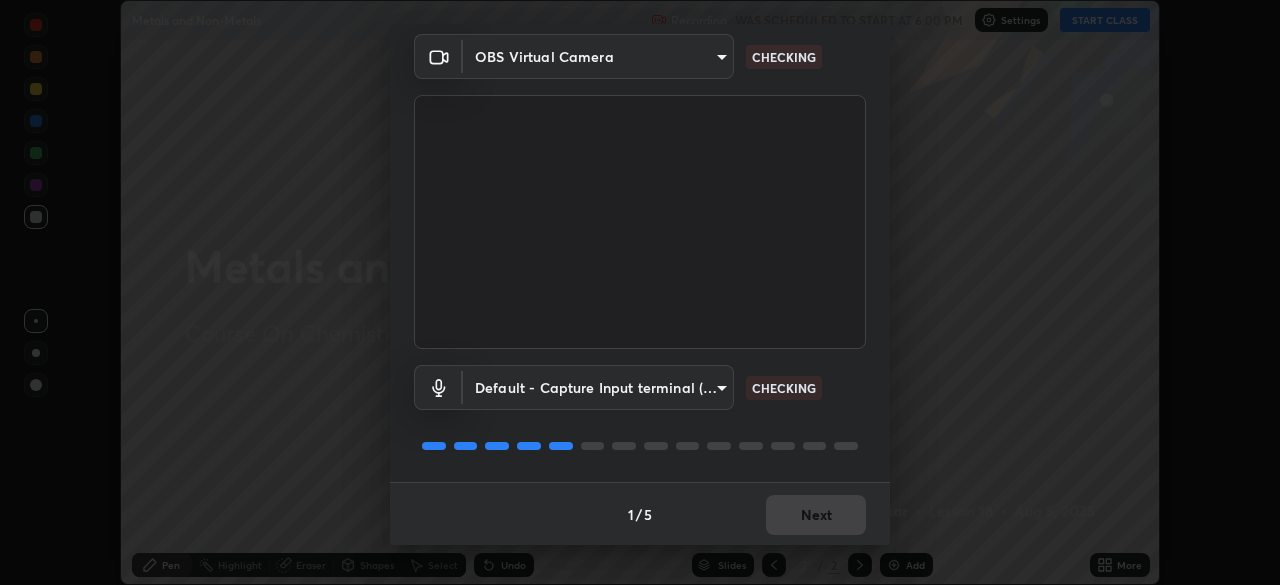 click on "Default - Capture Input terminal (Digital Array MIC) default CHECKING" at bounding box center [640, 387] 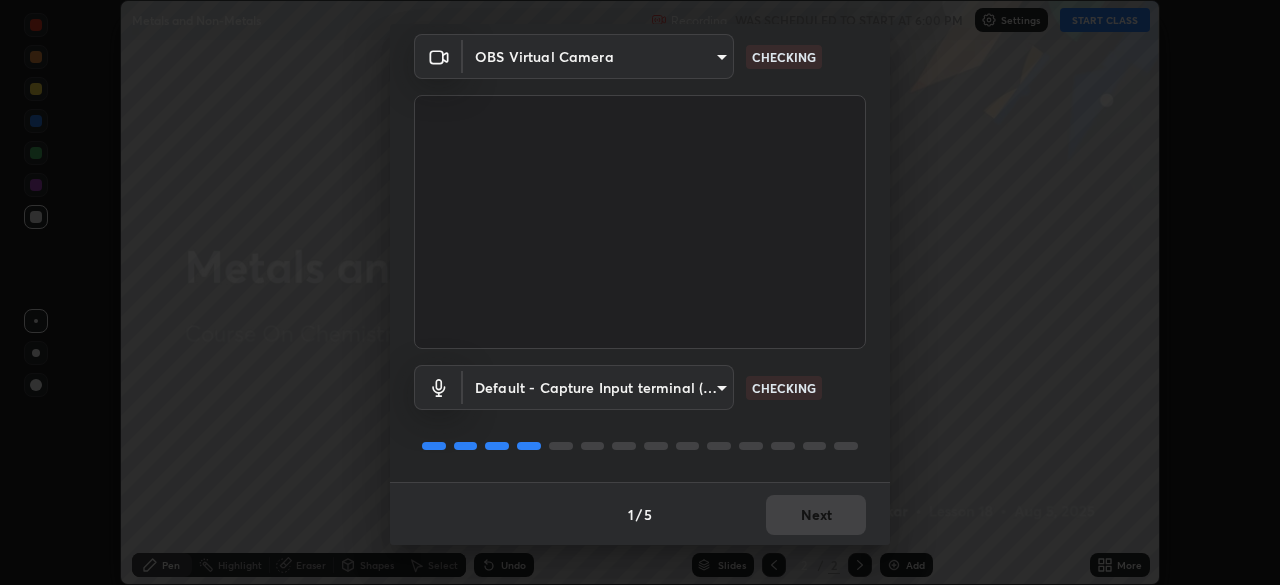 click on "Default - Capture Input terminal (Digital Array MIC) default CHECKING" at bounding box center [640, 387] 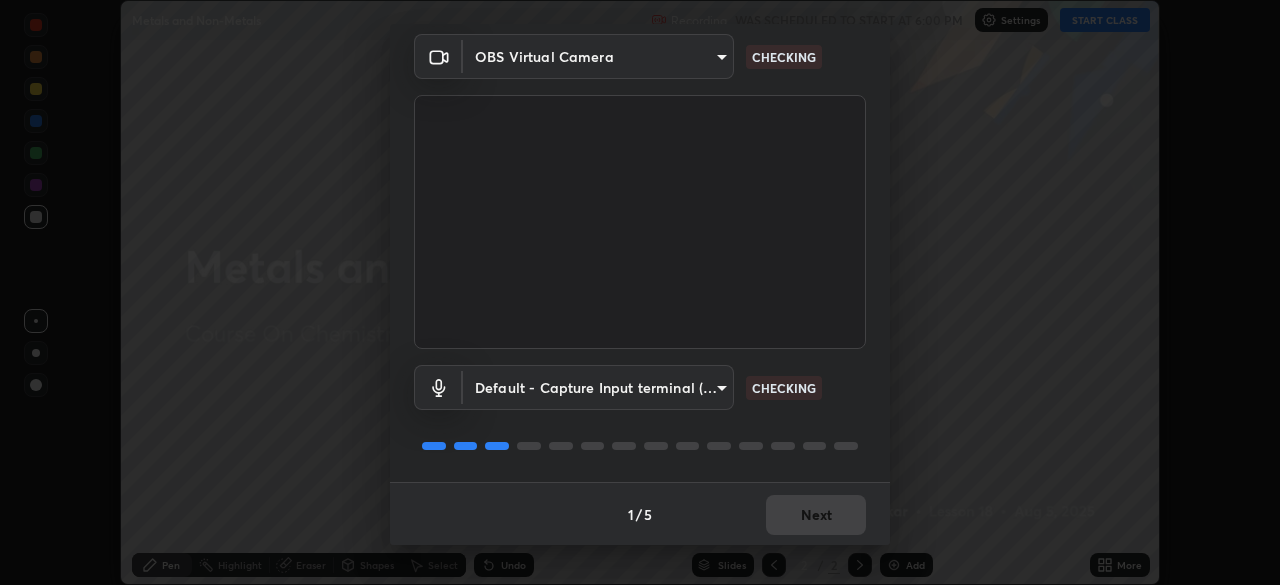 click on "OBS Virtual Camera [HASH] CHECKING Default - Capture Input terminal (Digital Array MIC) default CHECKING" at bounding box center (640, 258) 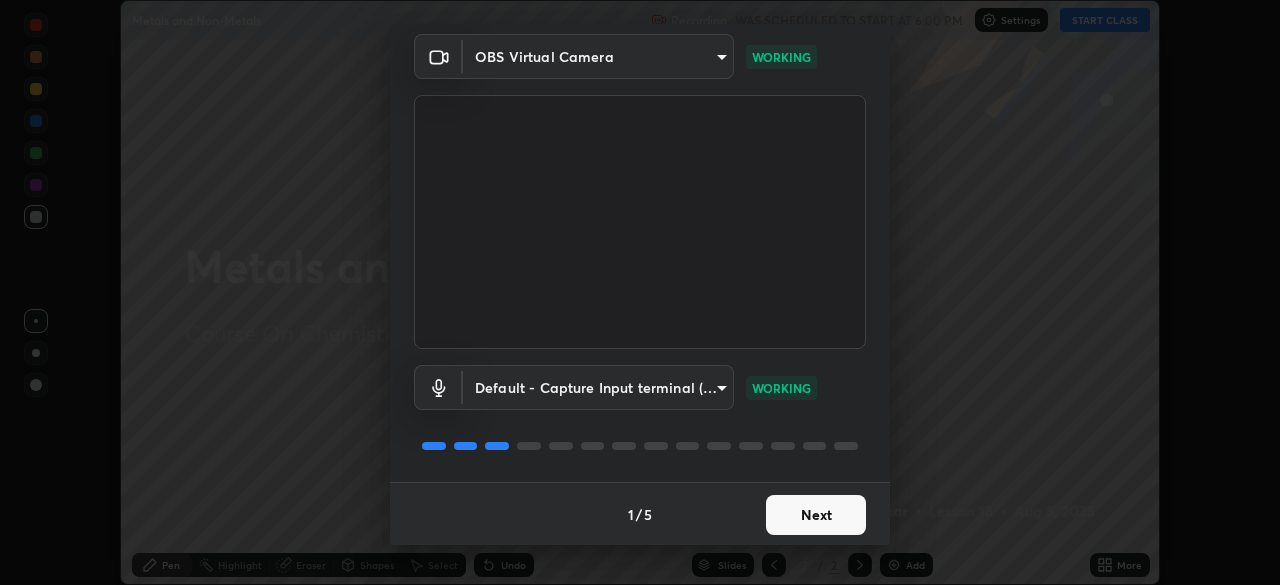 click on "Next" at bounding box center [816, 515] 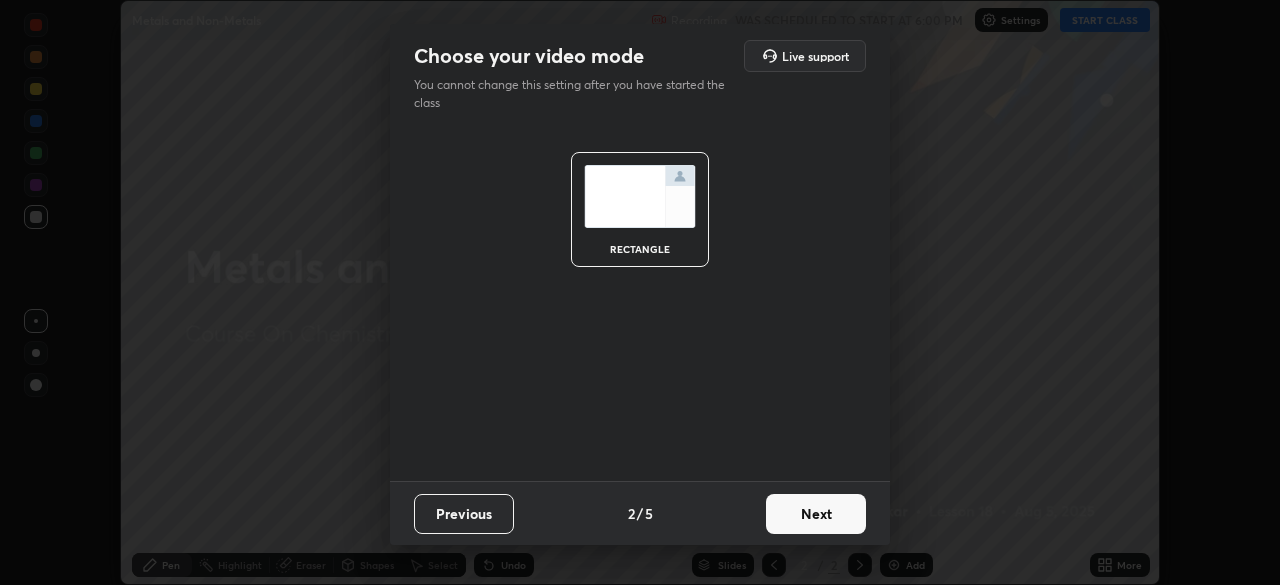 click on "Next" at bounding box center [816, 514] 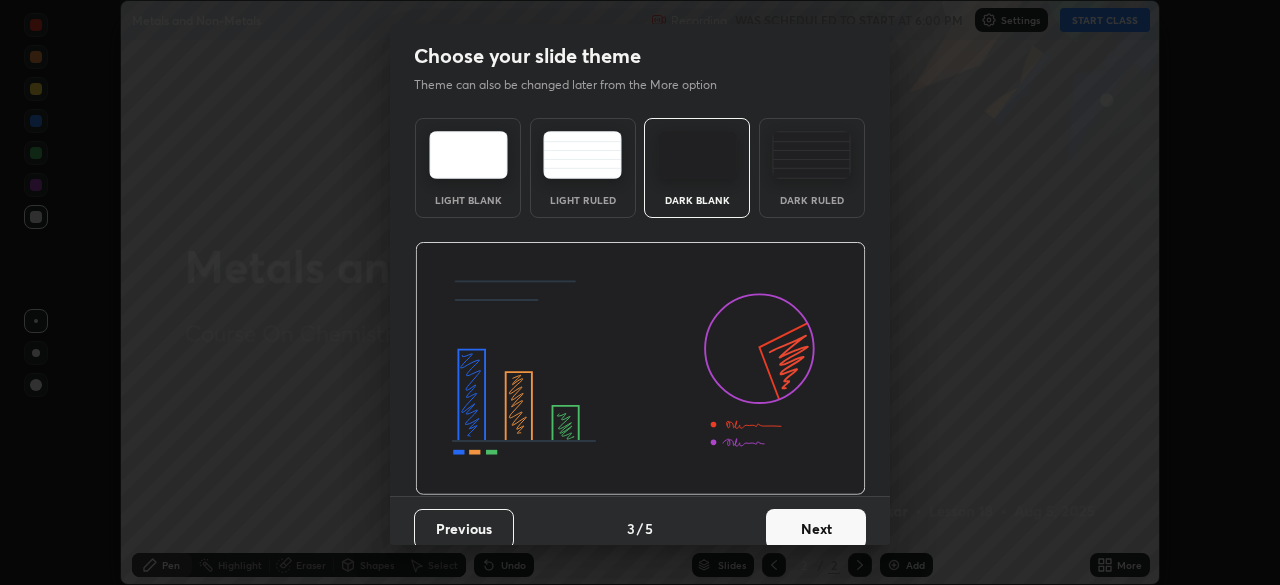 click on "Next" at bounding box center [816, 529] 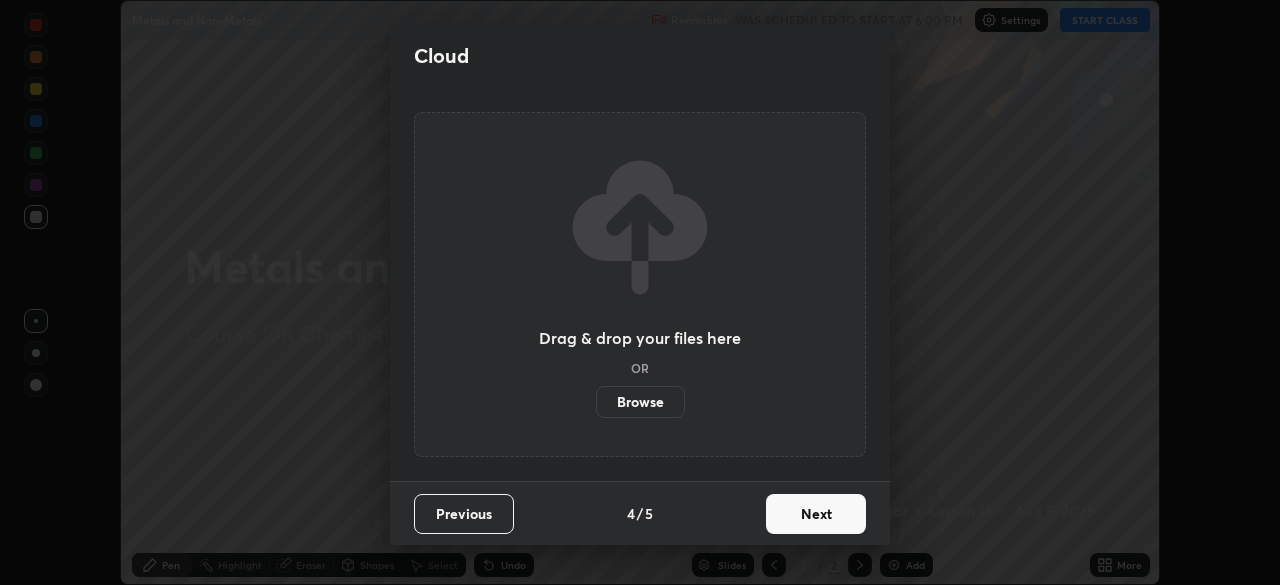 click on "Next" at bounding box center (816, 514) 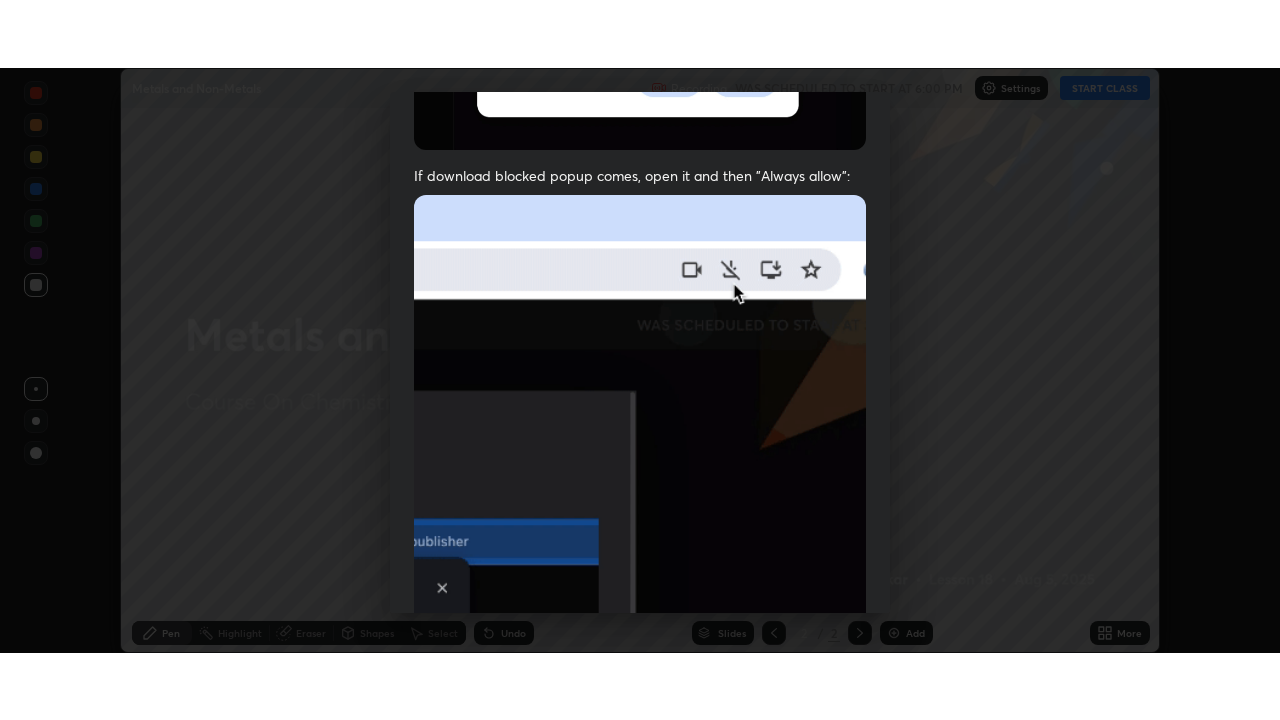 scroll, scrollTop: 479, scrollLeft: 0, axis: vertical 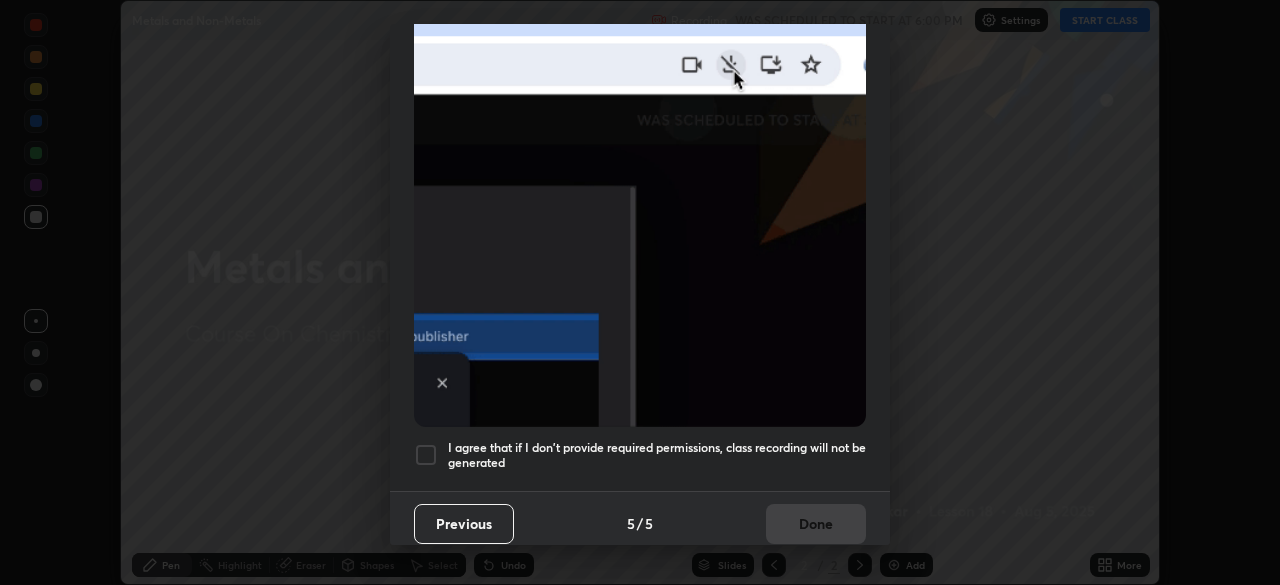 click on "I agree that if I don't provide required permissions, class recording will not be generated" at bounding box center [657, 455] 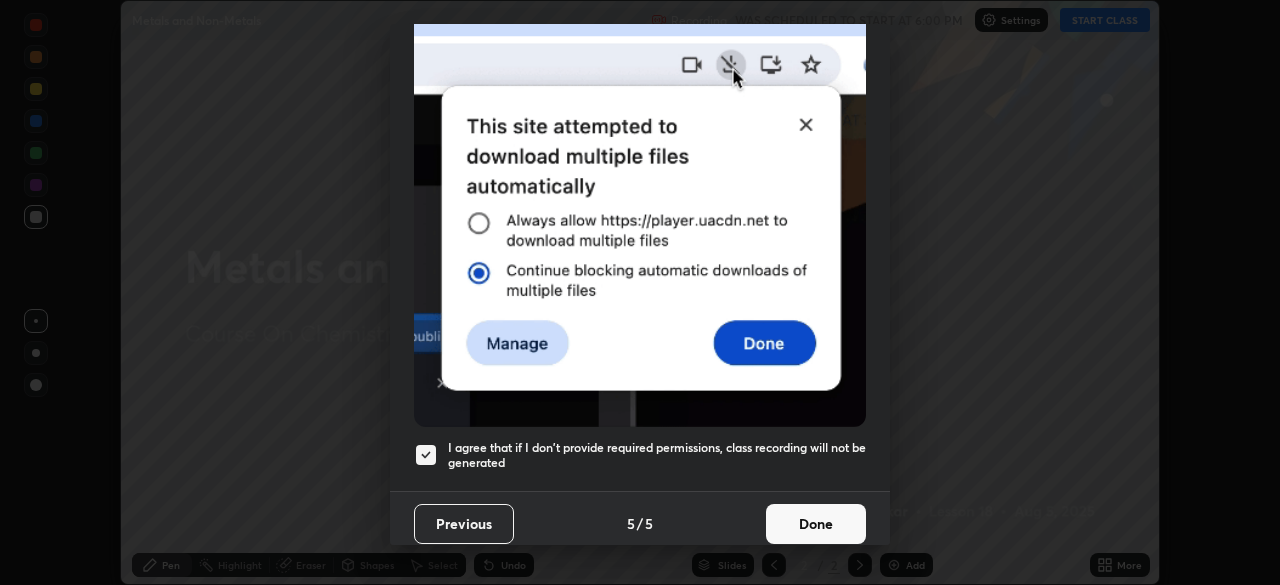 click on "Done" at bounding box center [816, 524] 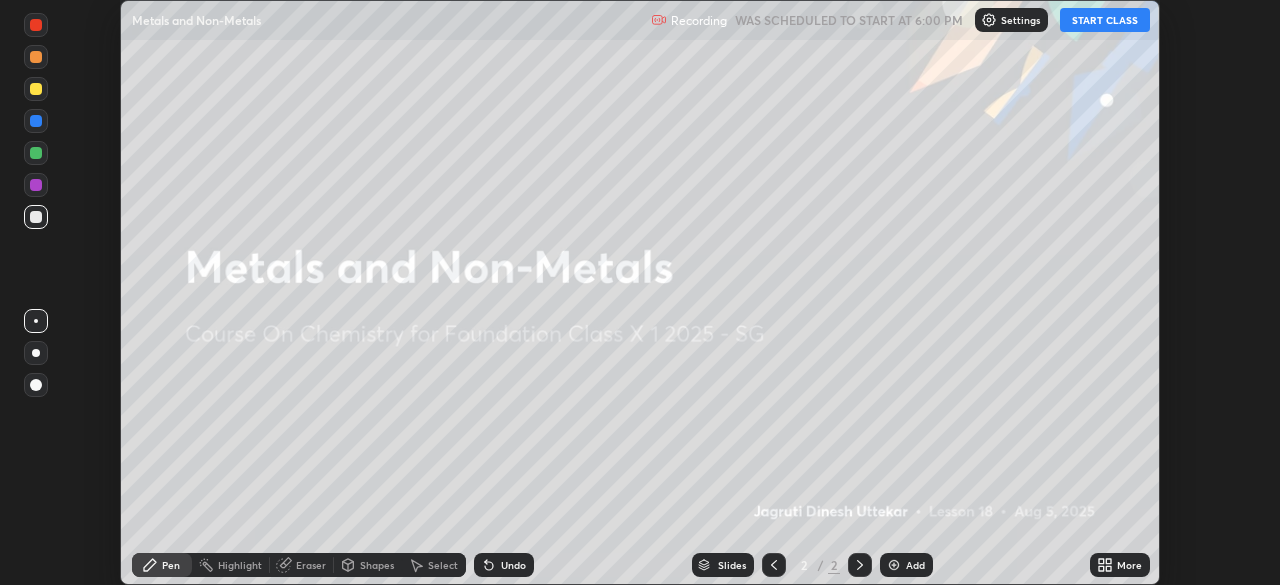 click on "START CLASS" at bounding box center (1105, 20) 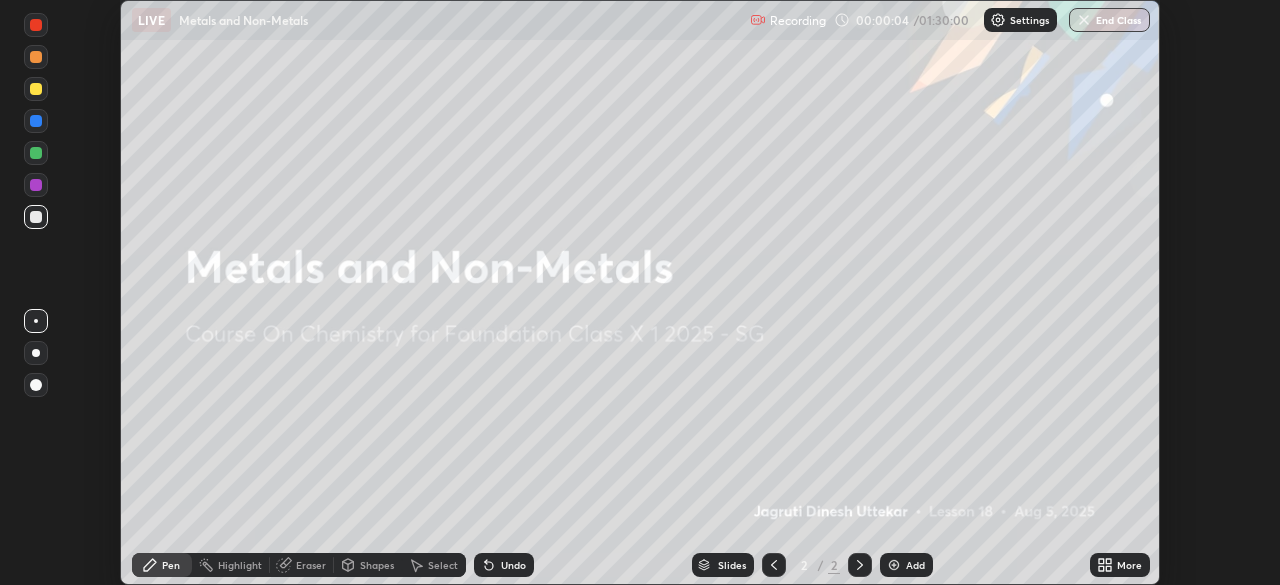 click 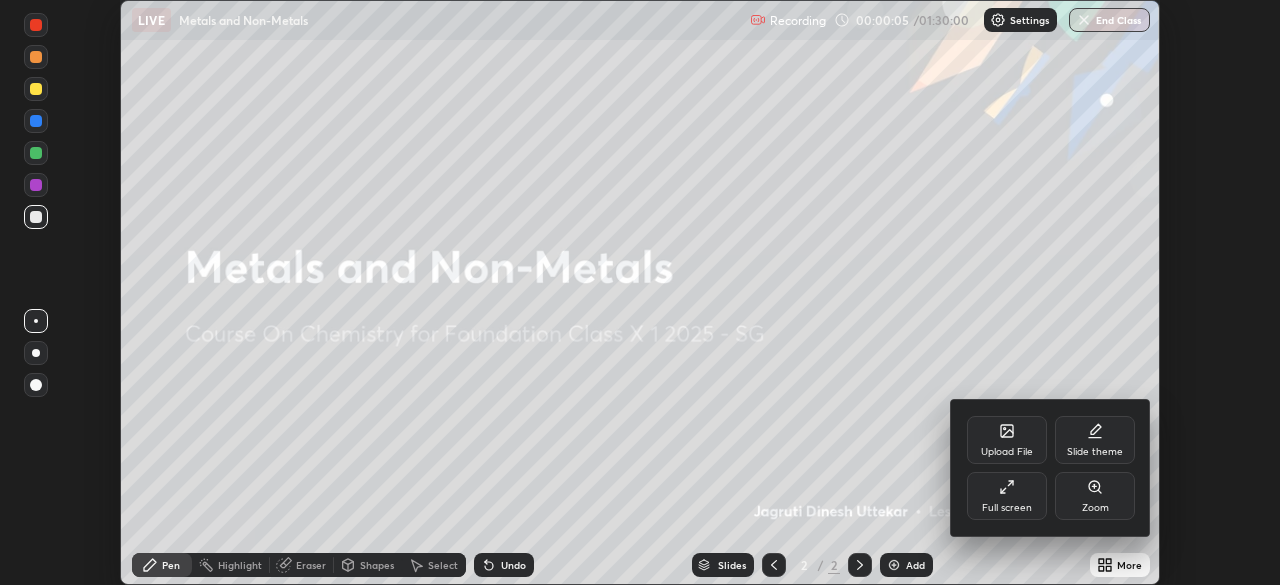 click on "Full screen" at bounding box center [1007, 496] 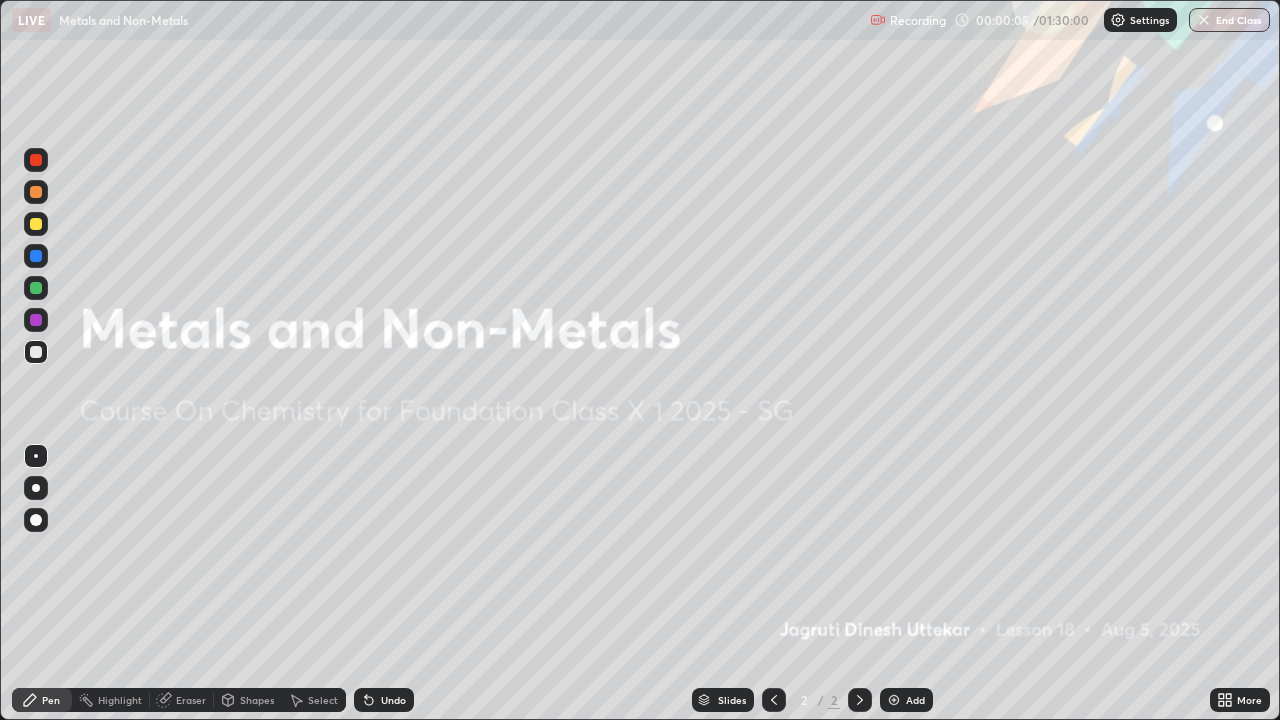 scroll, scrollTop: 99280, scrollLeft: 98720, axis: both 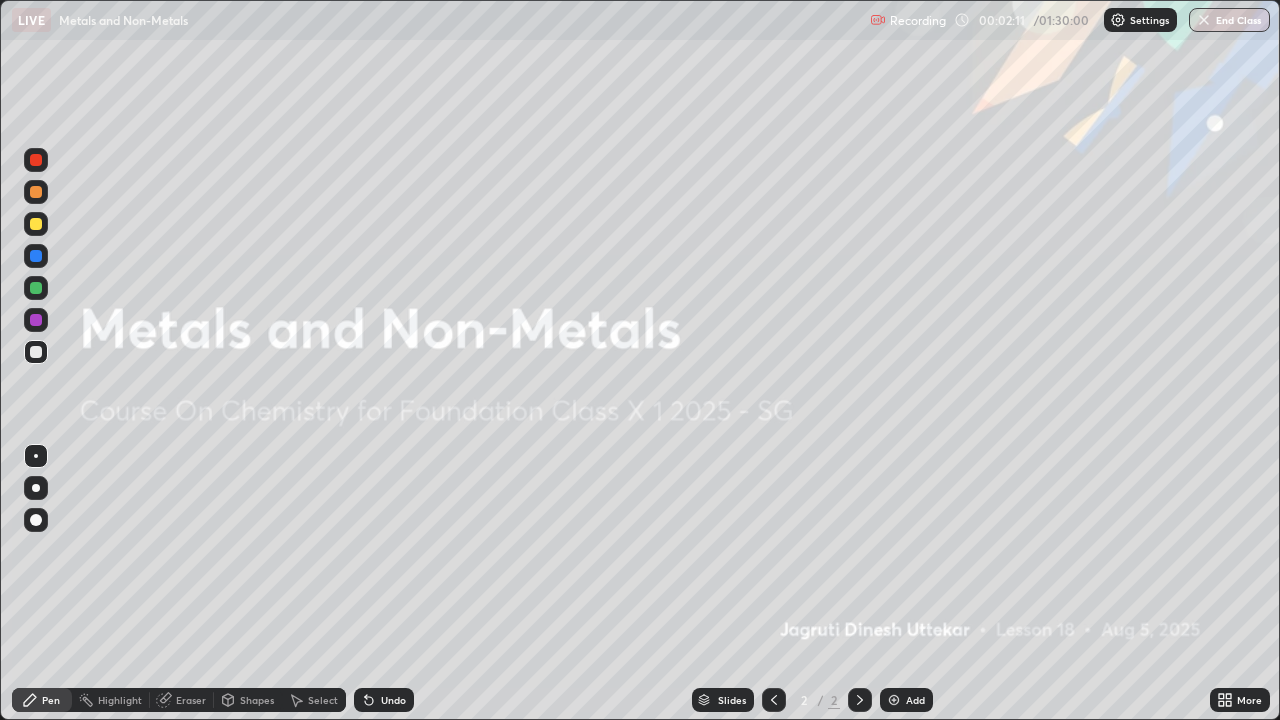 click on "Add" at bounding box center (906, 700) 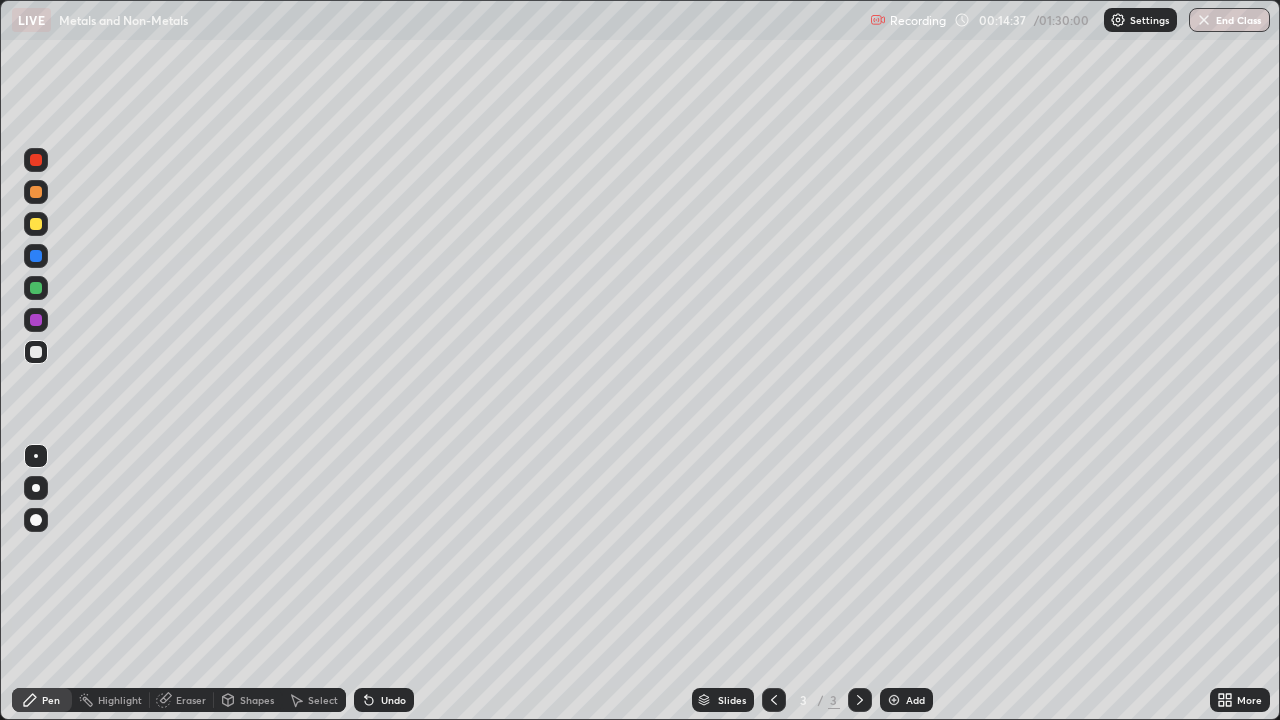 click on "Undo" at bounding box center [393, 700] 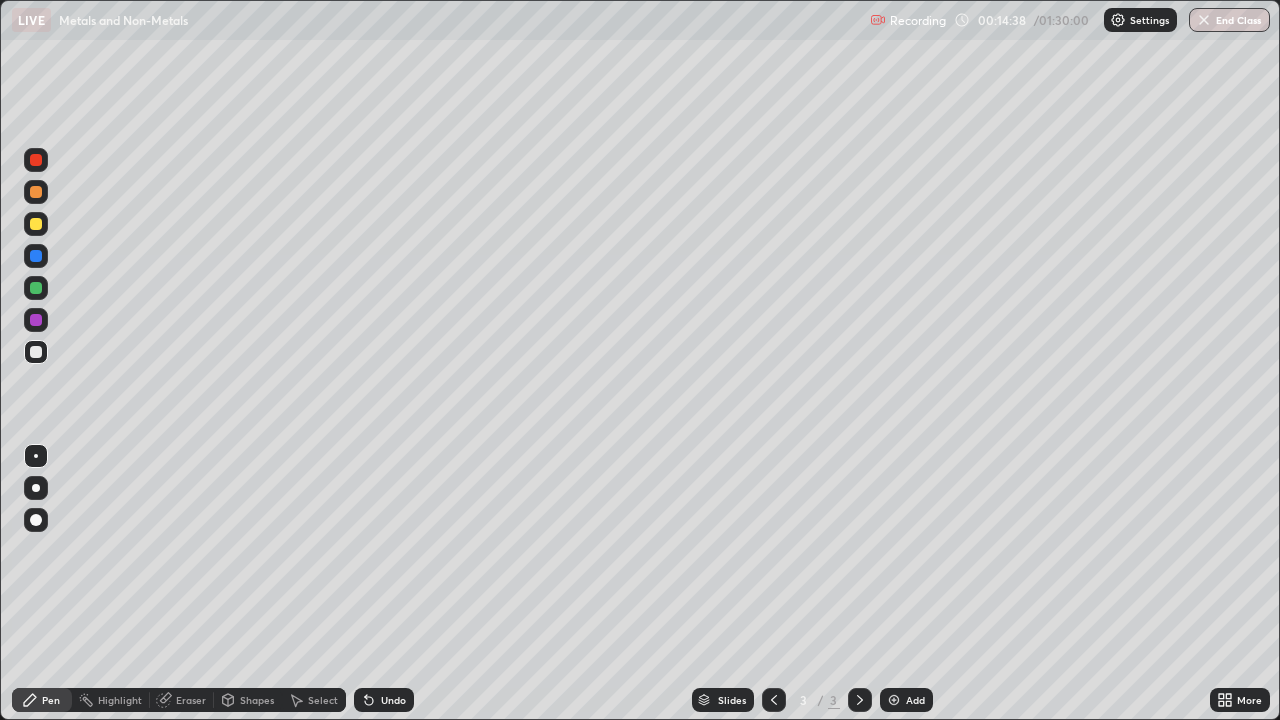 click on "Undo" at bounding box center (393, 700) 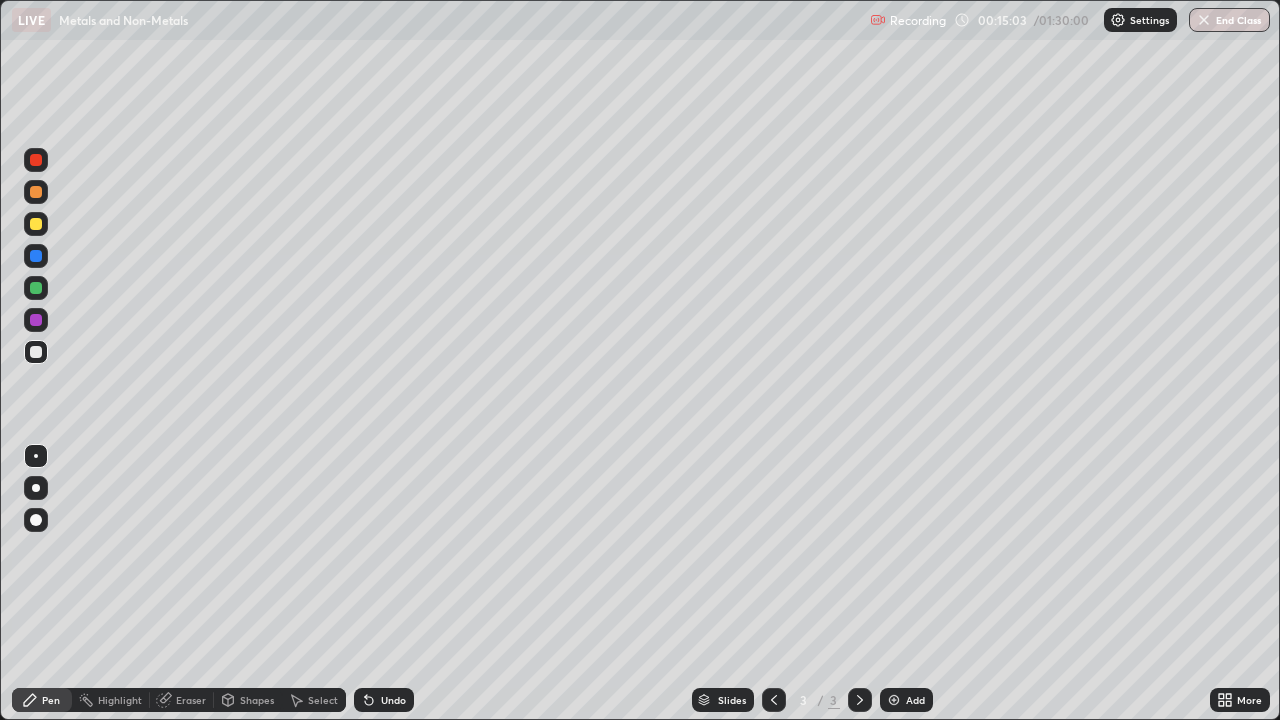 click on "Undo" at bounding box center (384, 700) 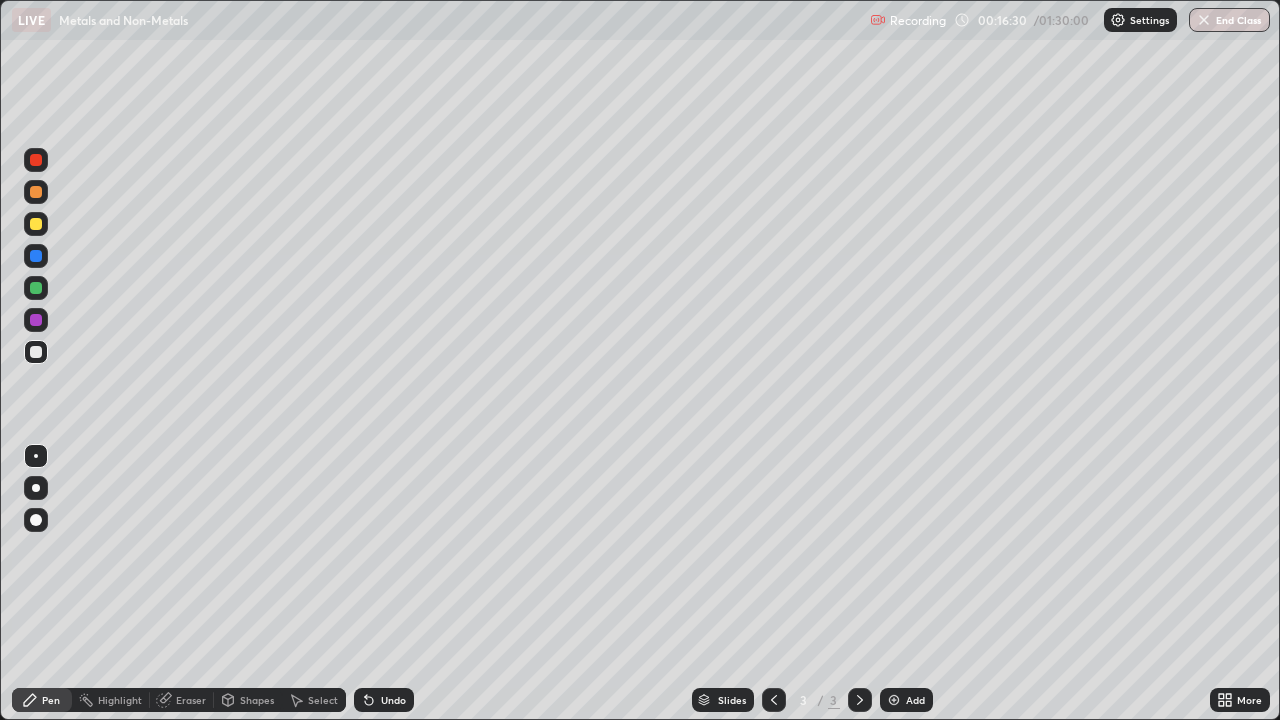 click on "Undo" at bounding box center (393, 700) 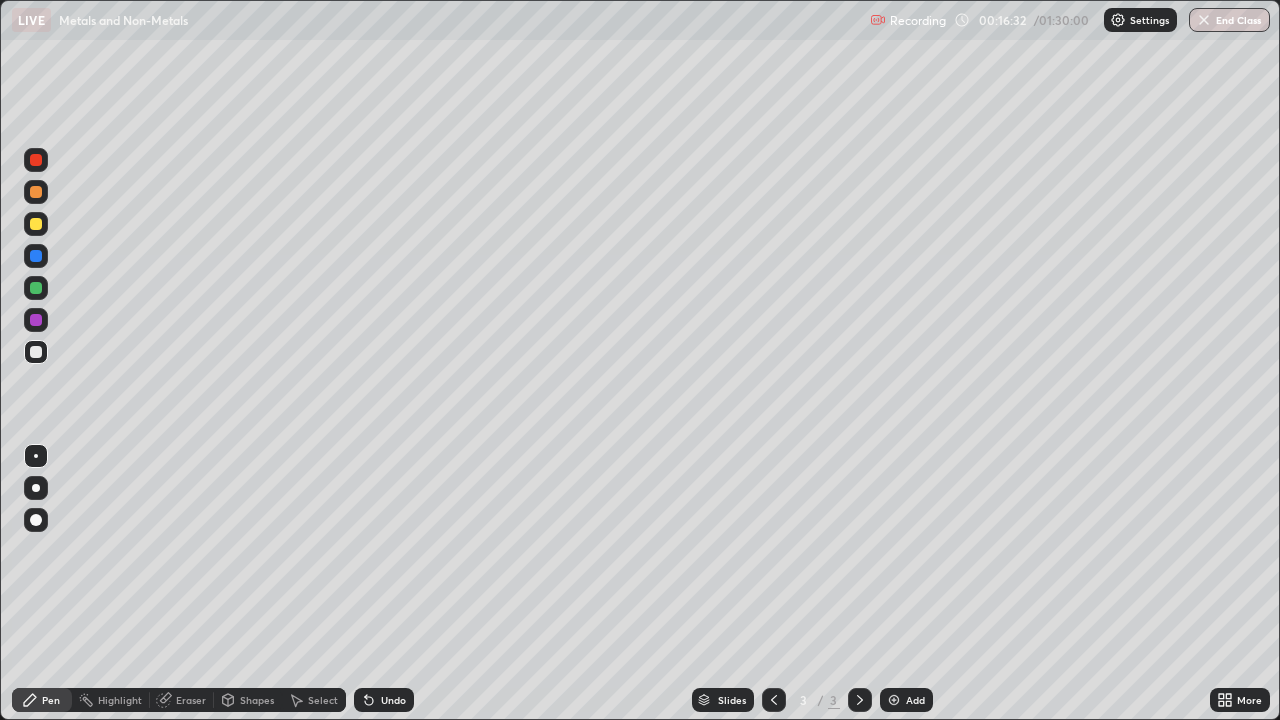 click 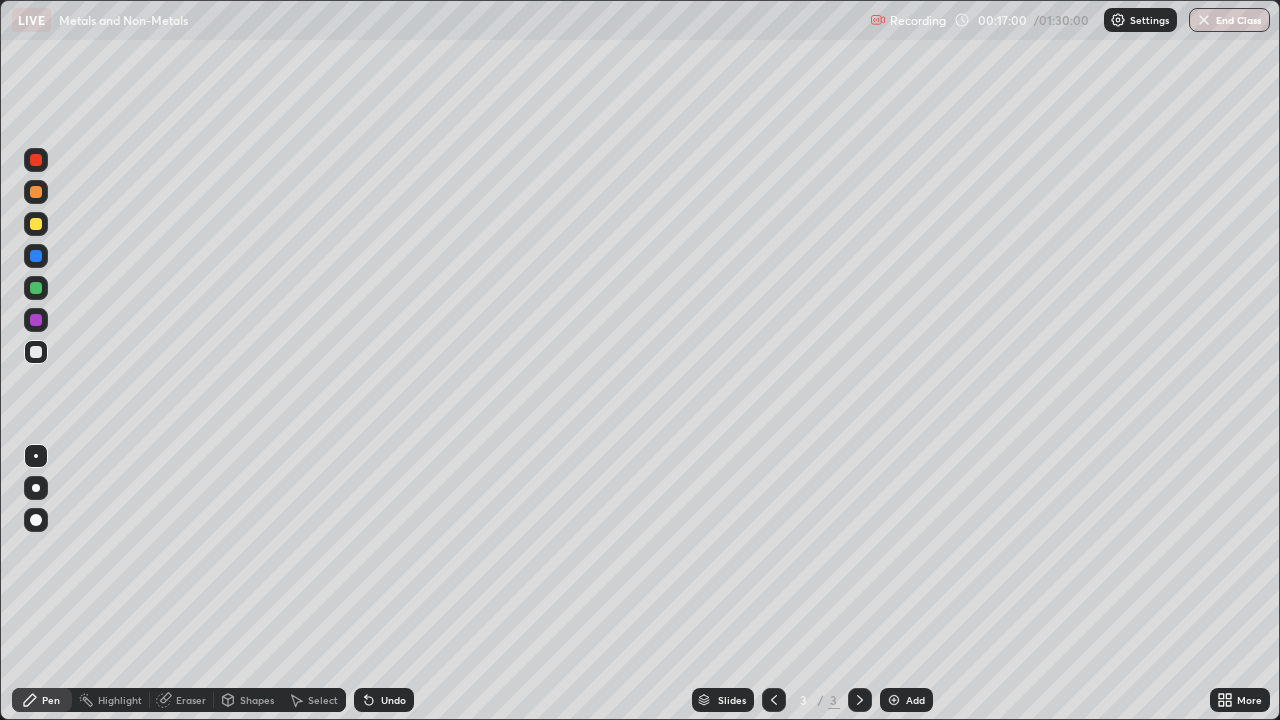 click on "Undo" at bounding box center [393, 700] 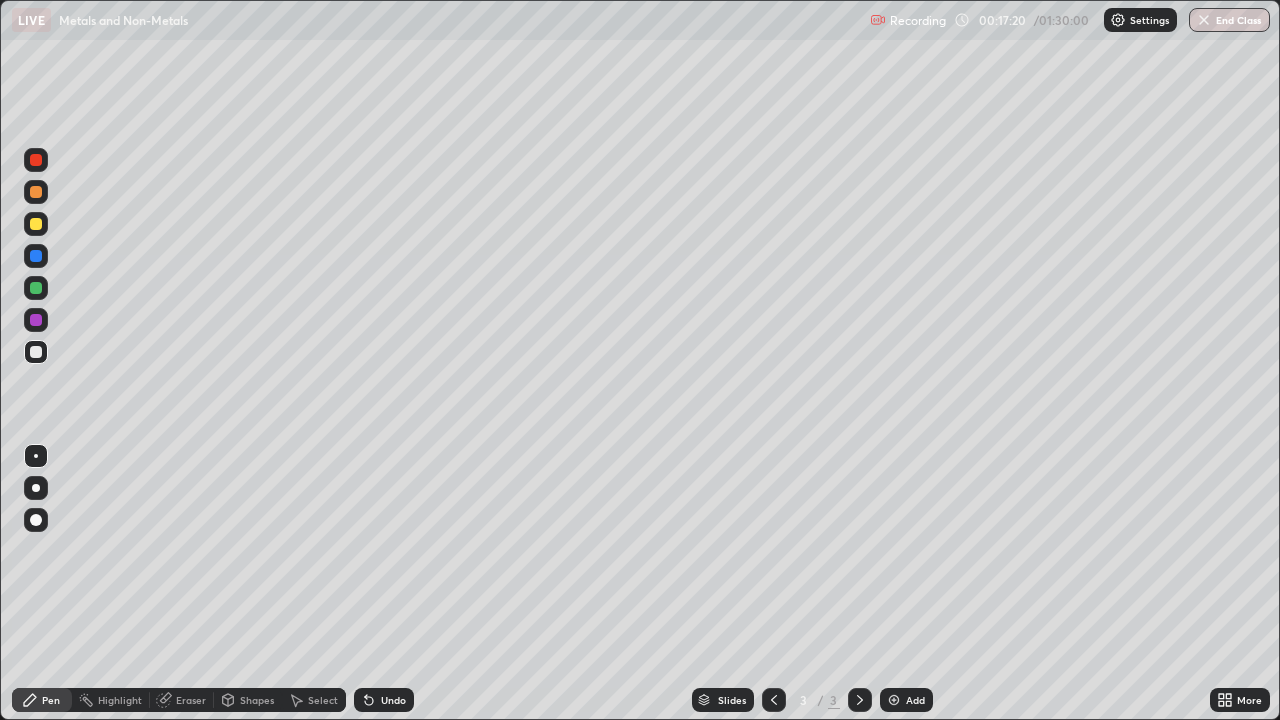 click on "Select" at bounding box center [314, 700] 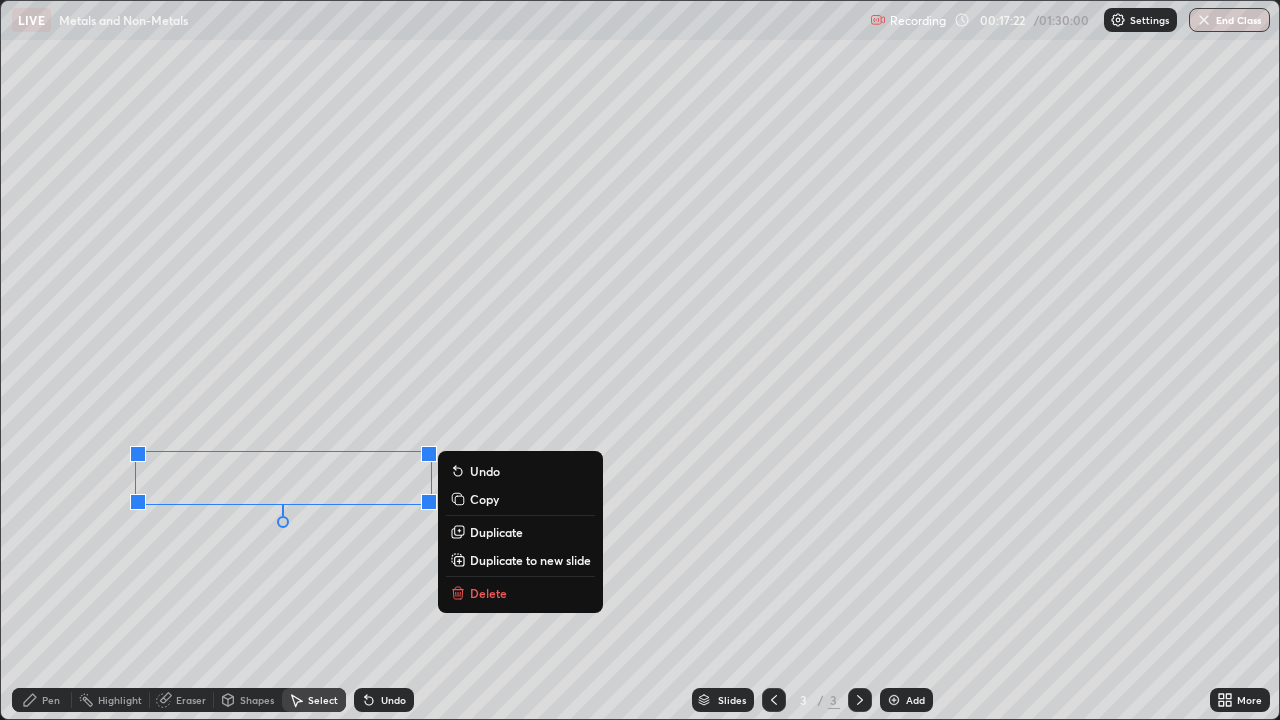 click 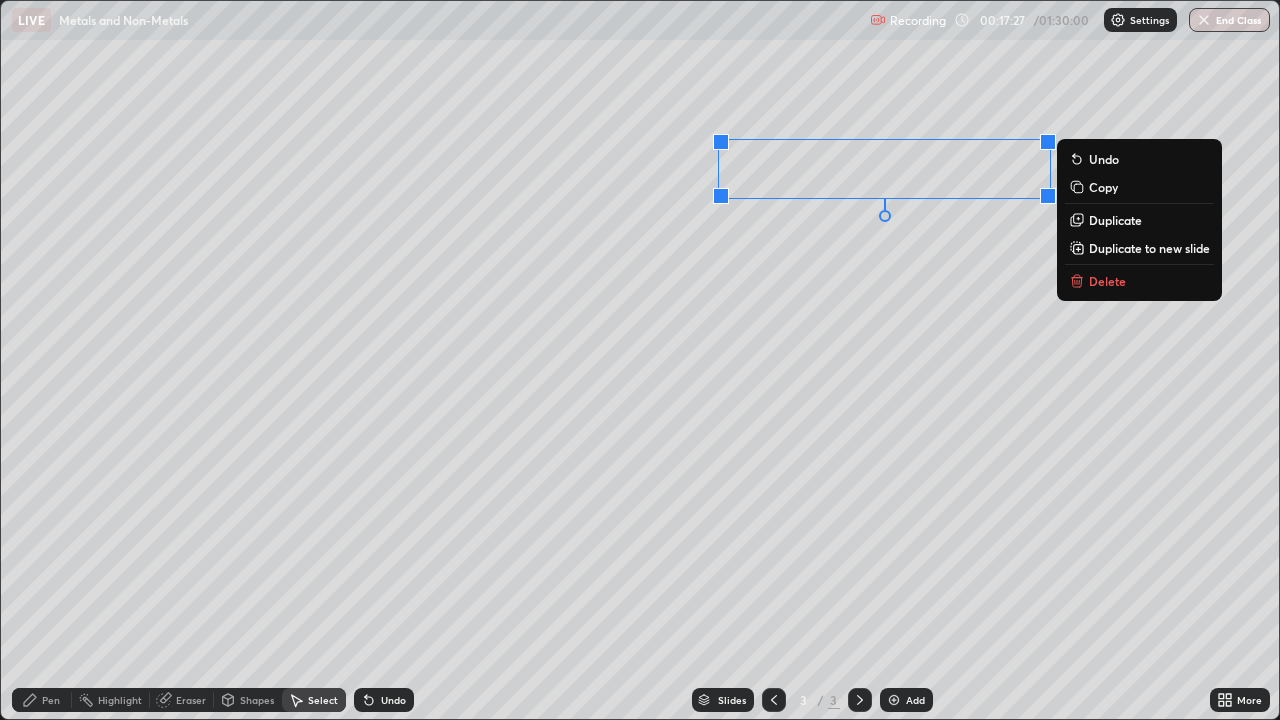 click on "Pen" at bounding box center [42, 700] 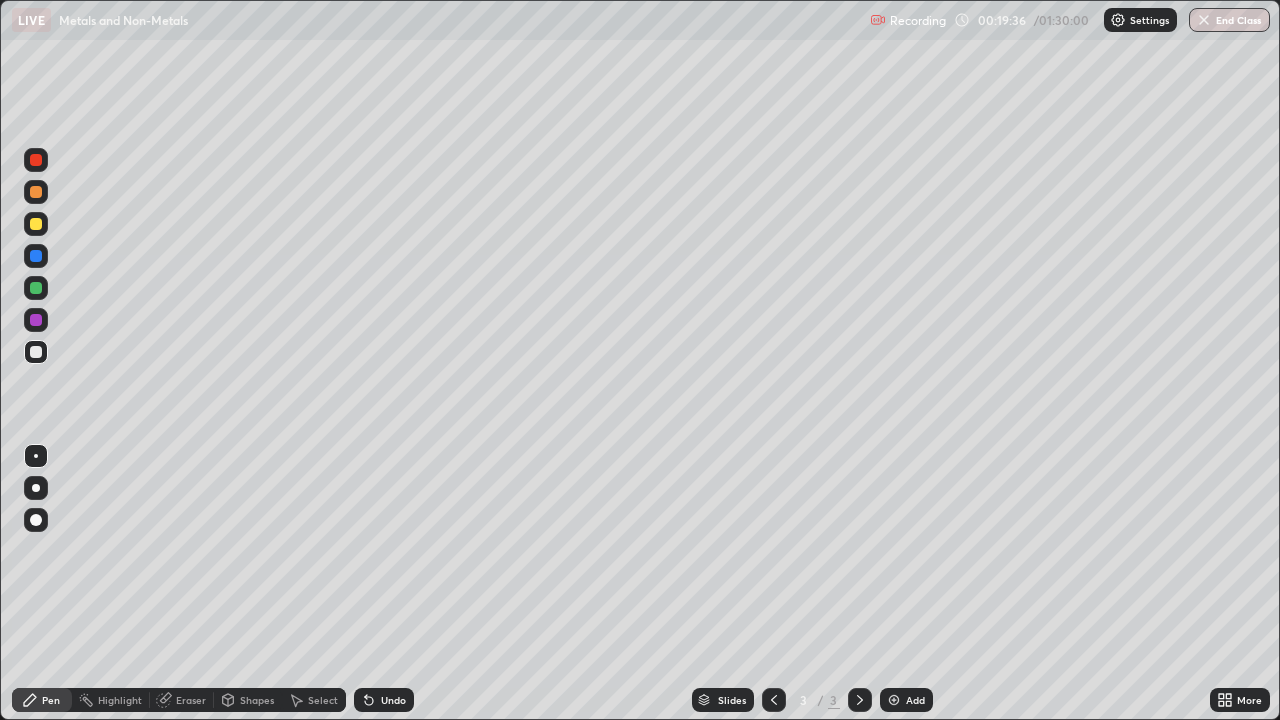 click on "Undo" at bounding box center (393, 700) 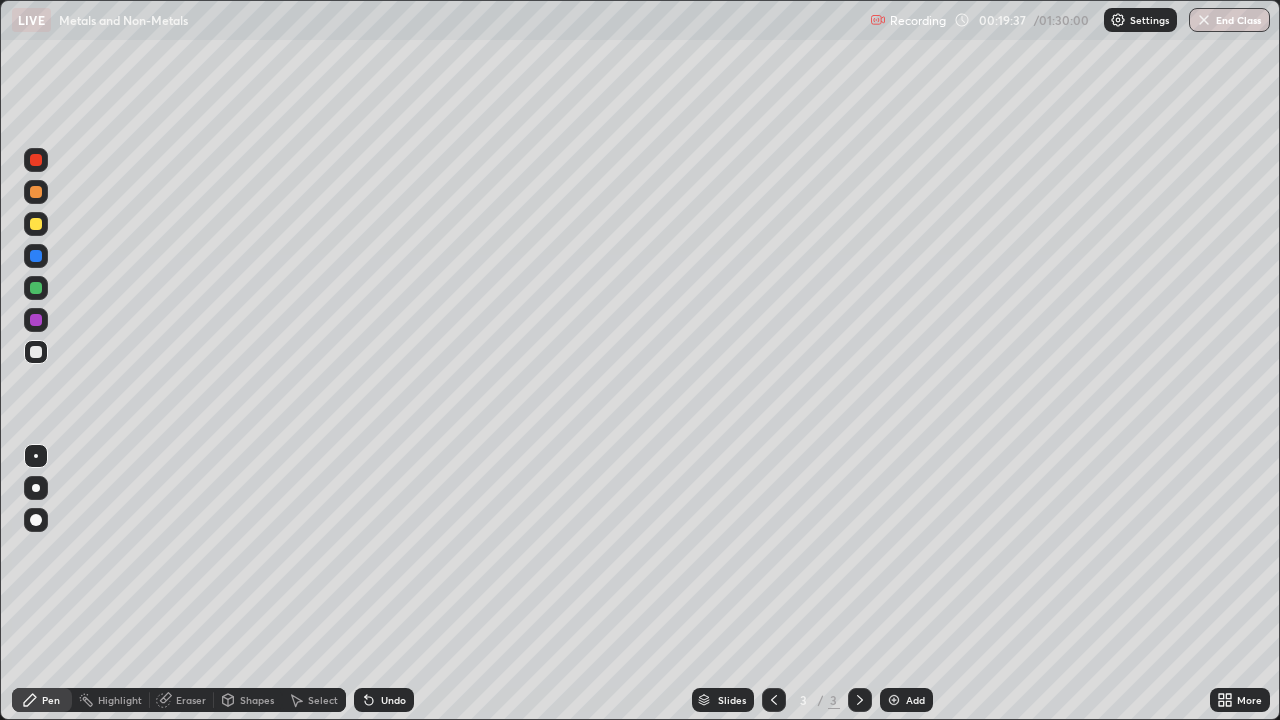 click on "Undo" at bounding box center (393, 700) 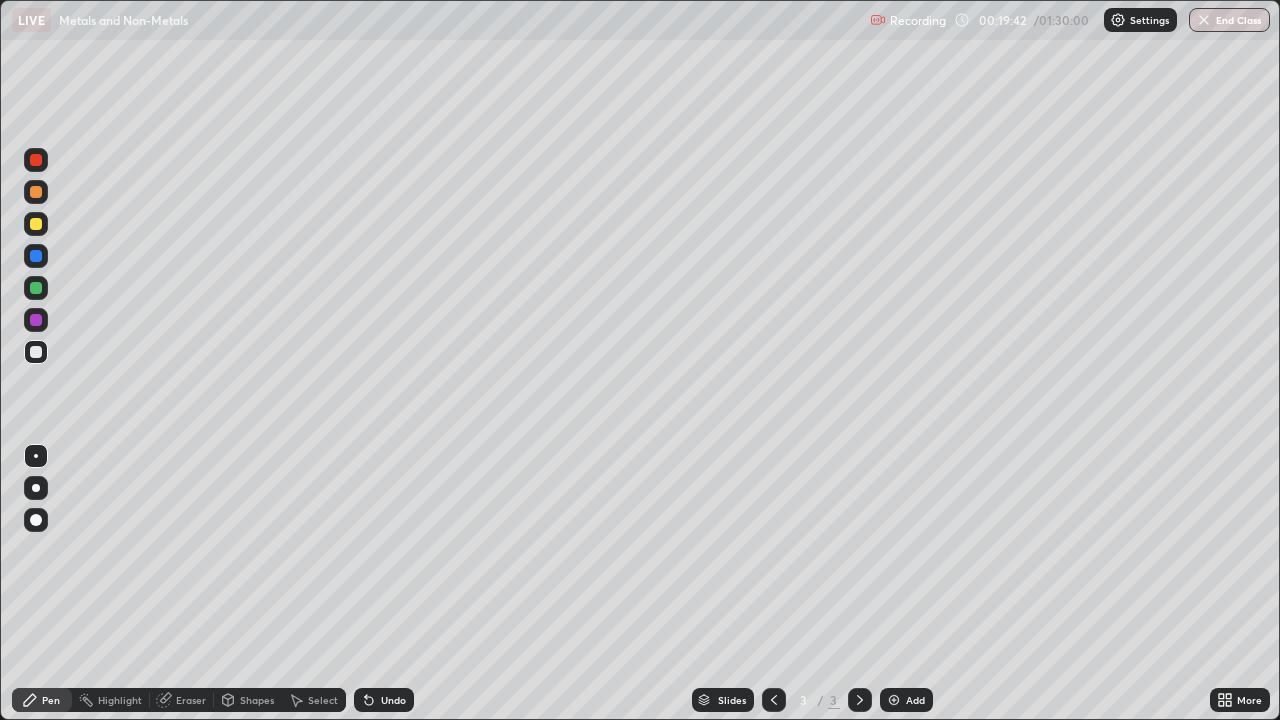 click on "Eraser" at bounding box center (191, 700) 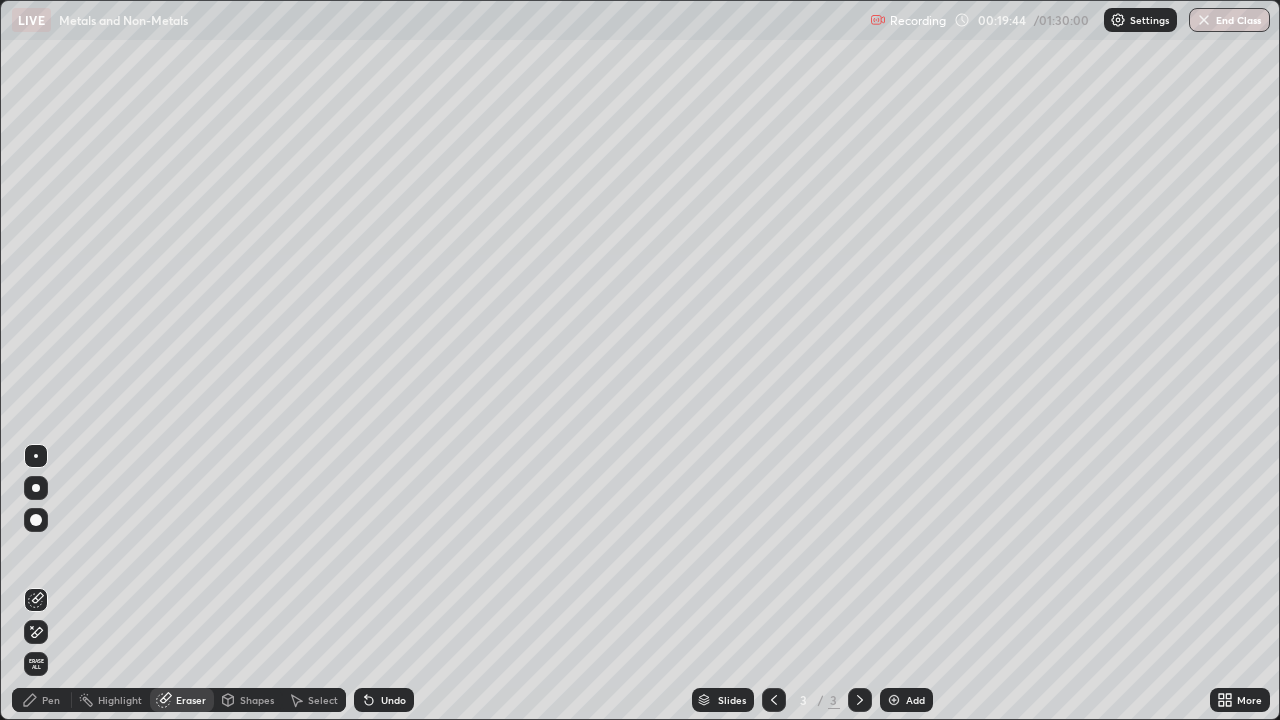 click on "Pen" at bounding box center [42, 700] 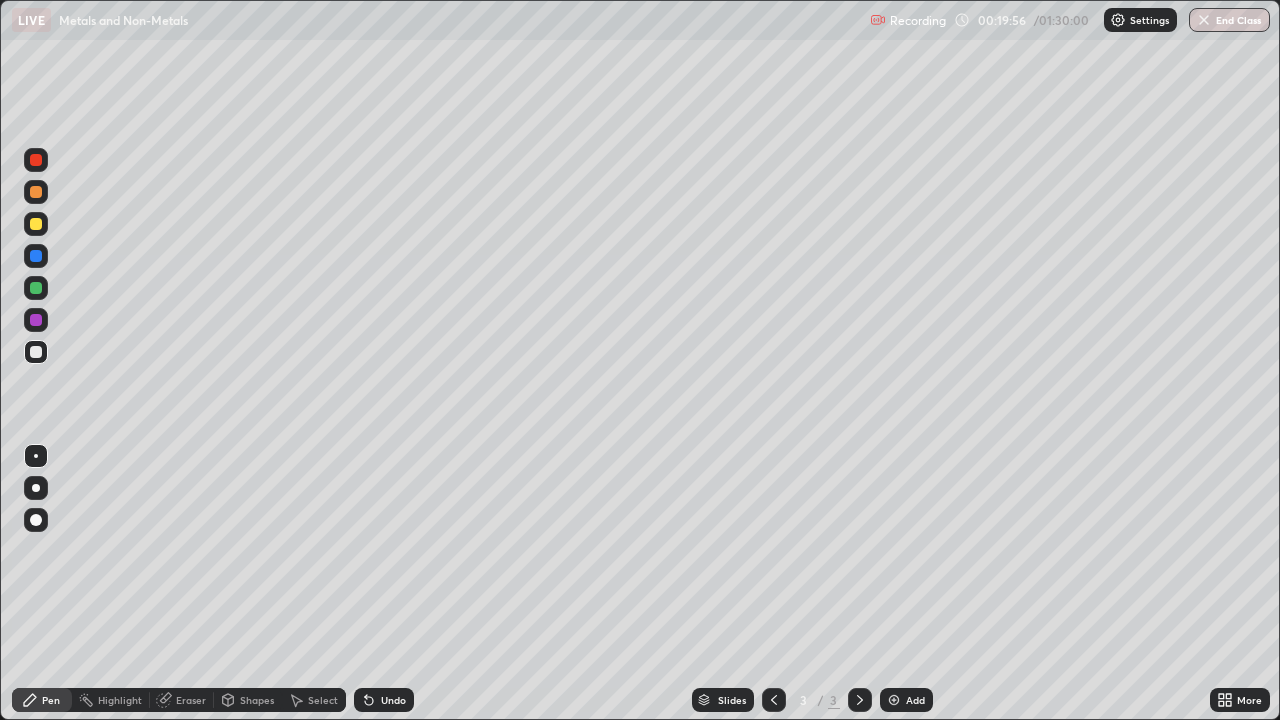 click on "Undo" at bounding box center [393, 700] 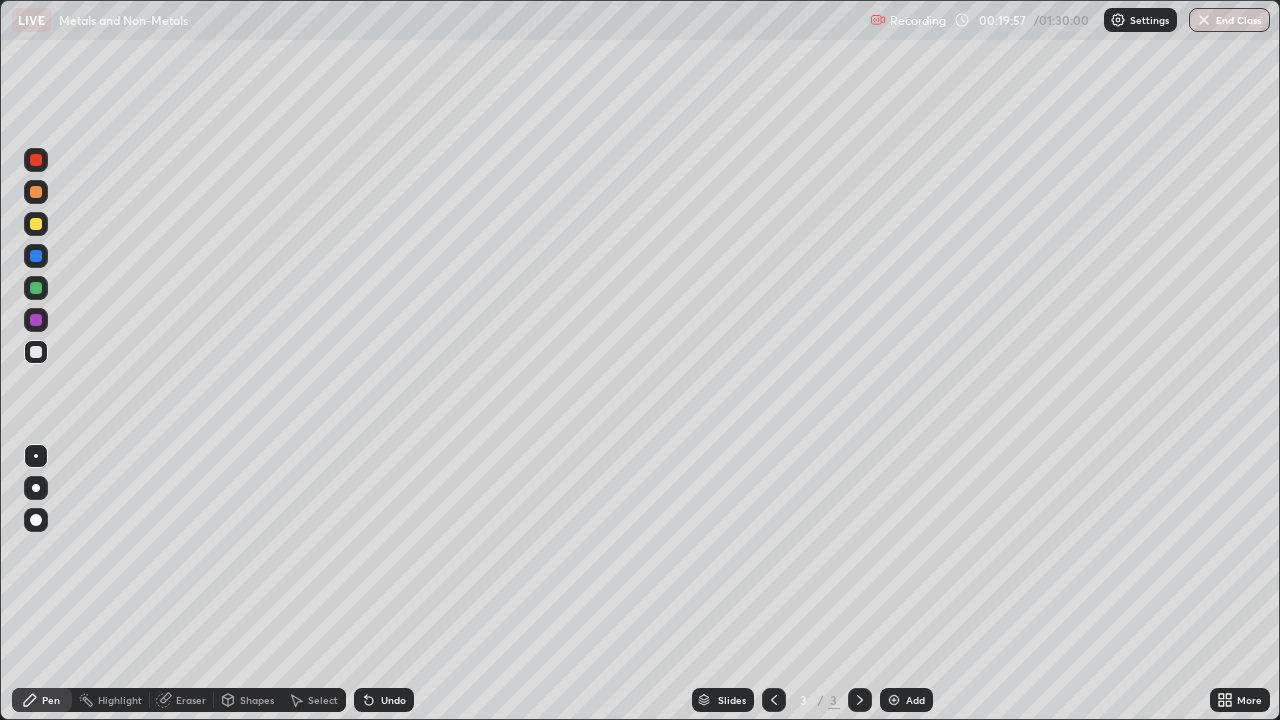 click on "Undo" at bounding box center [393, 700] 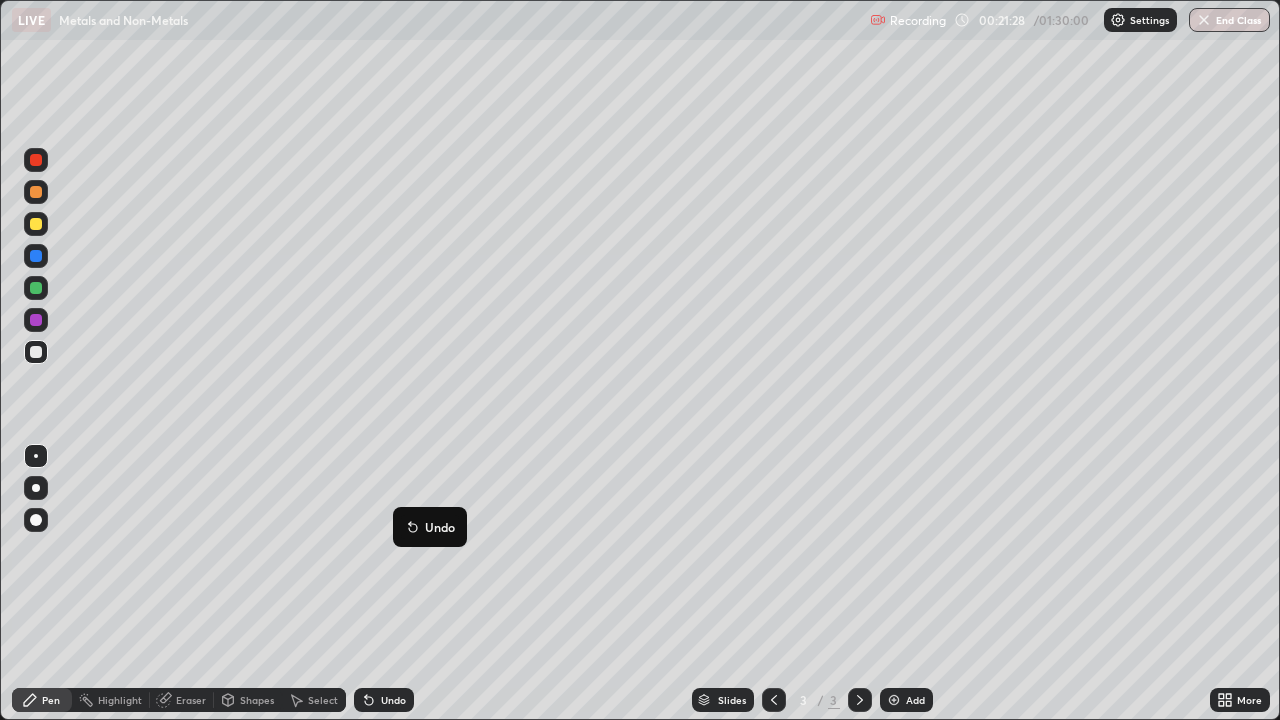 click on "Undo" at bounding box center [384, 700] 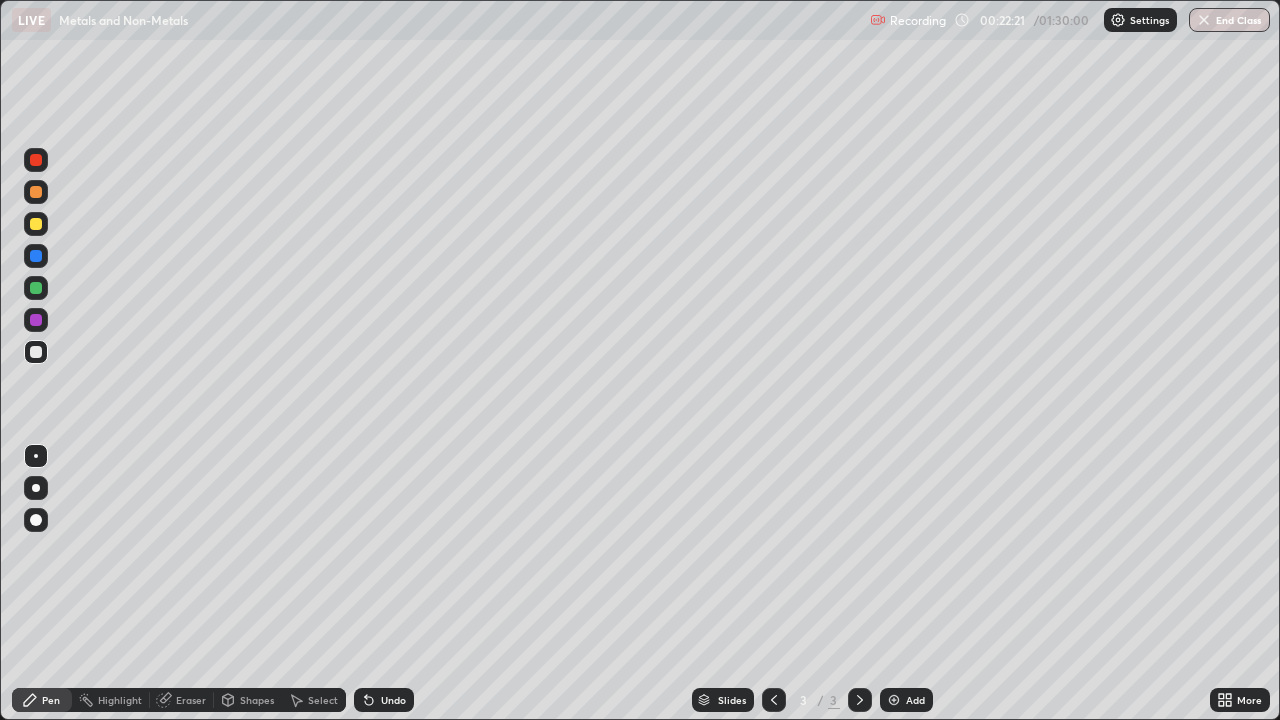 click on "Add" at bounding box center (906, 700) 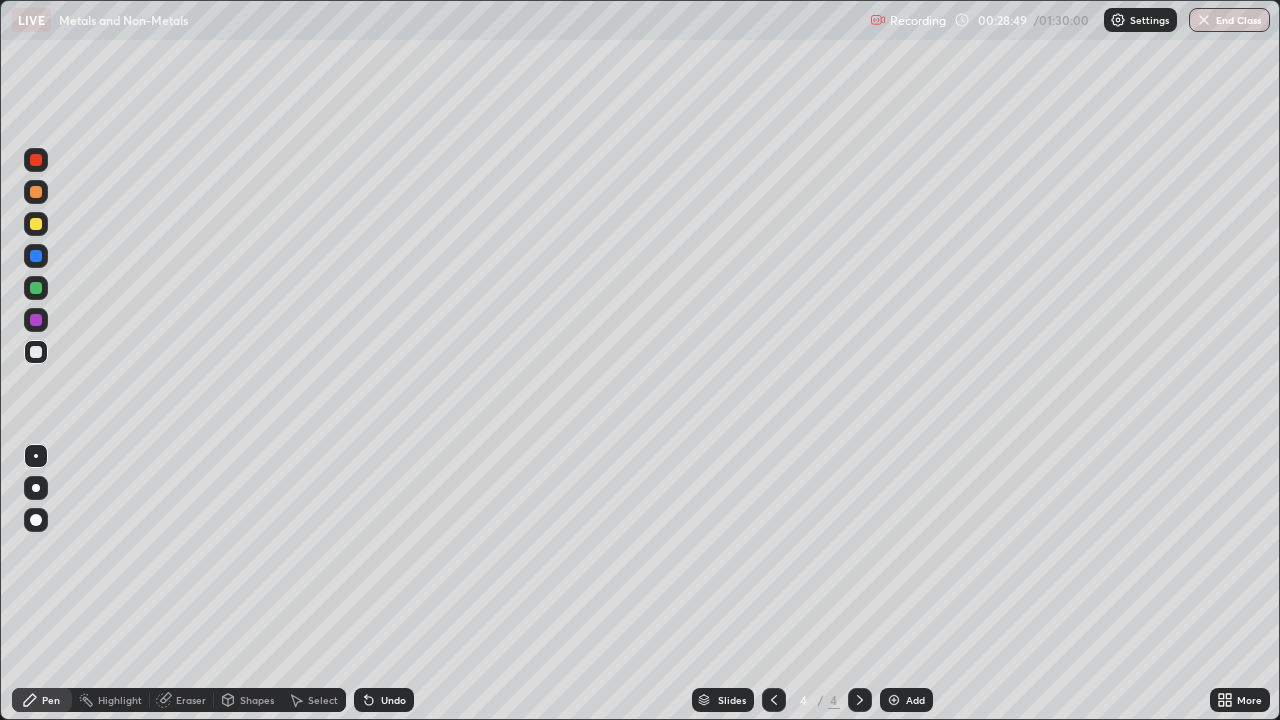 click on "Undo" at bounding box center [384, 700] 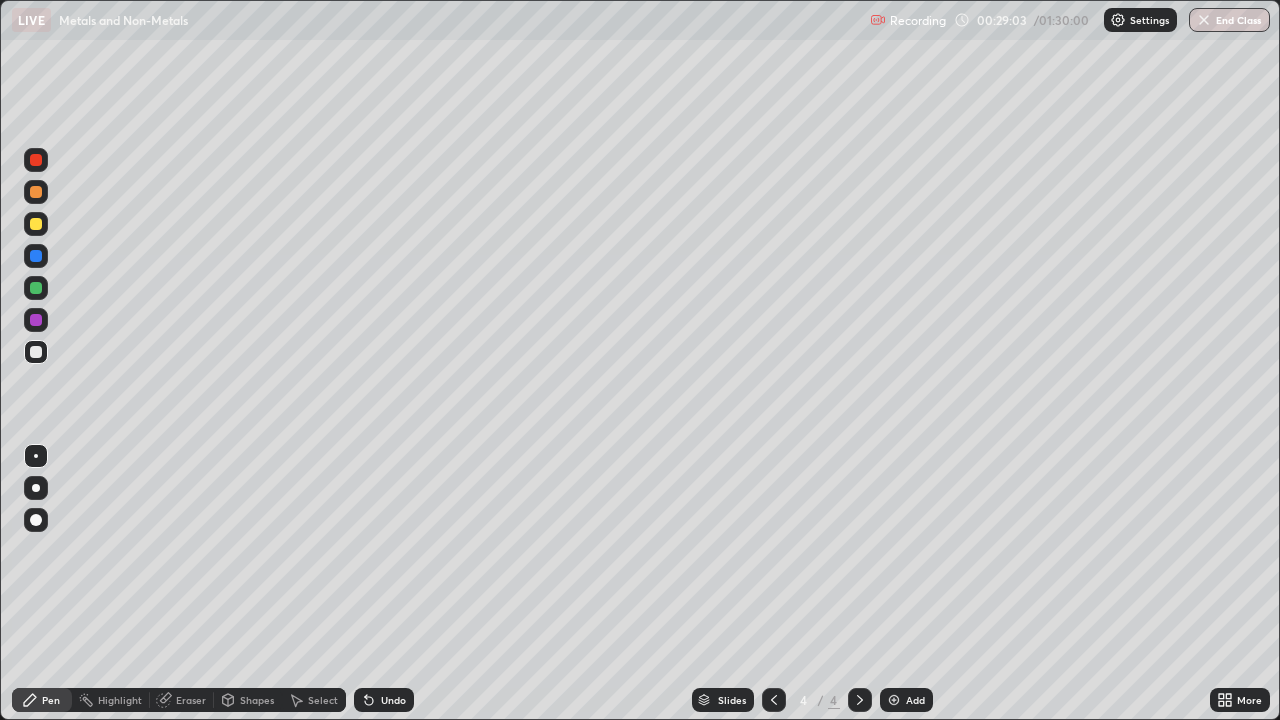 click on "Undo" at bounding box center (384, 700) 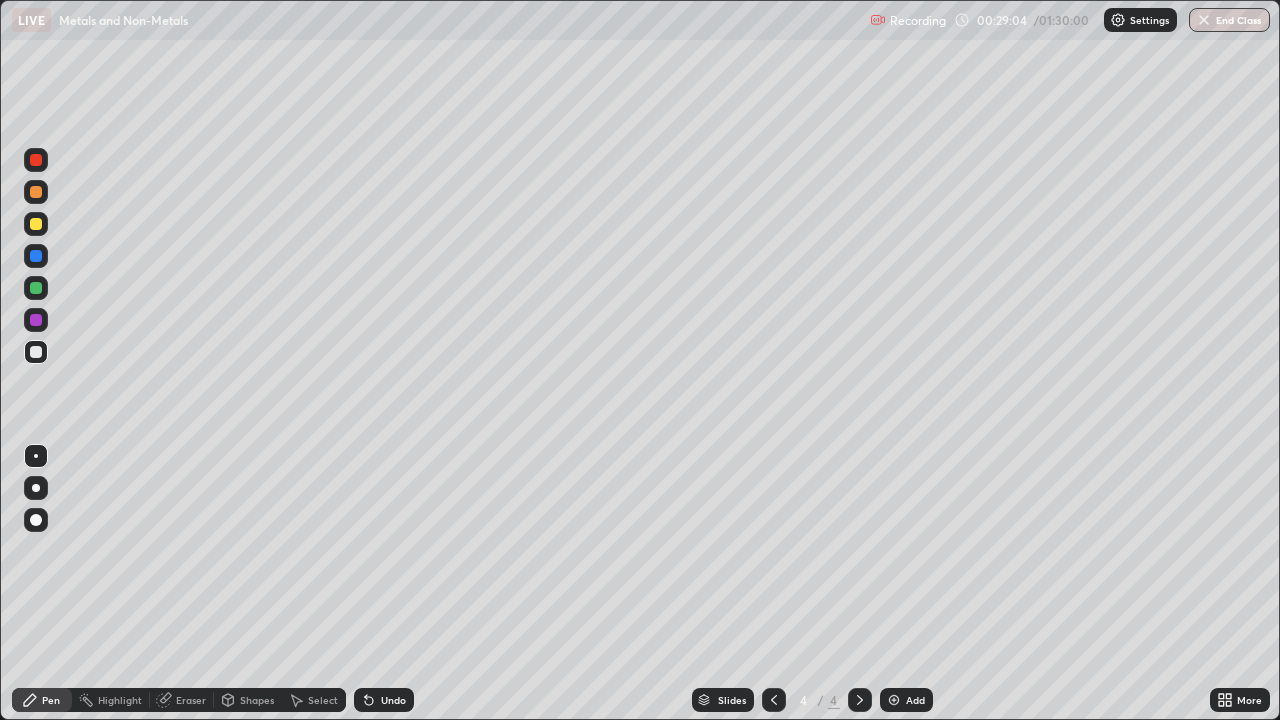 click 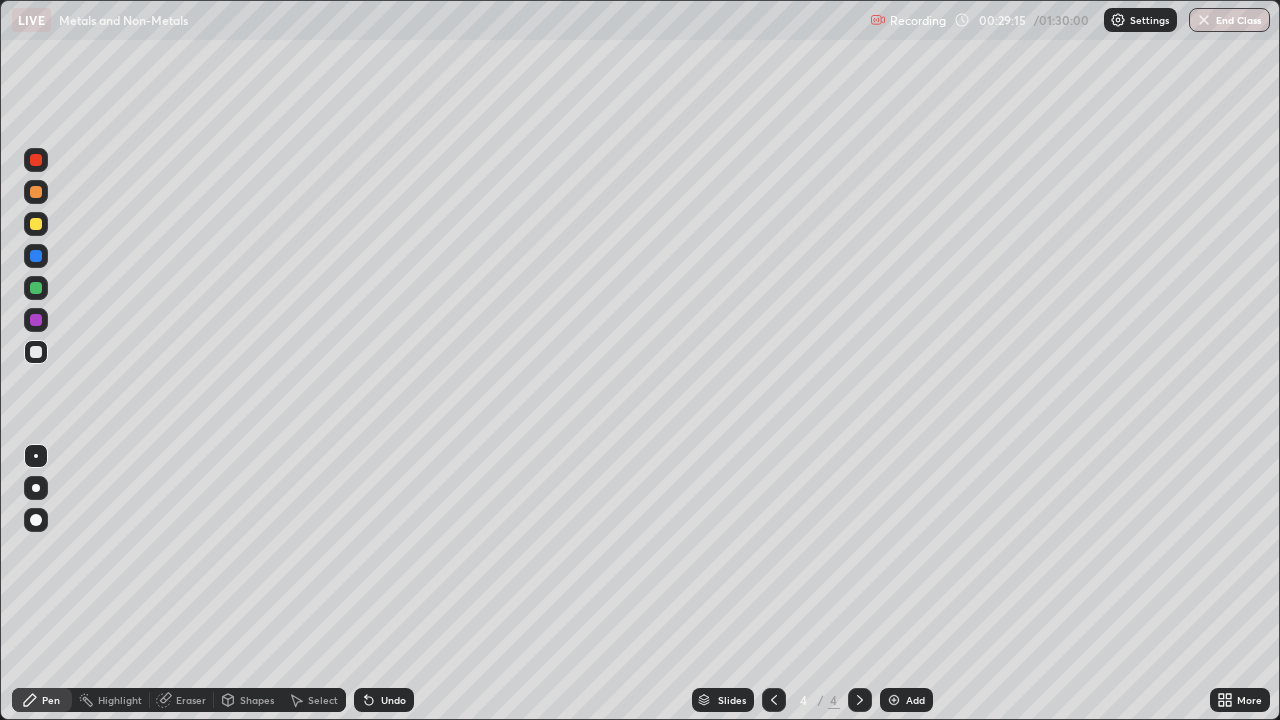click on "Undo" at bounding box center (393, 700) 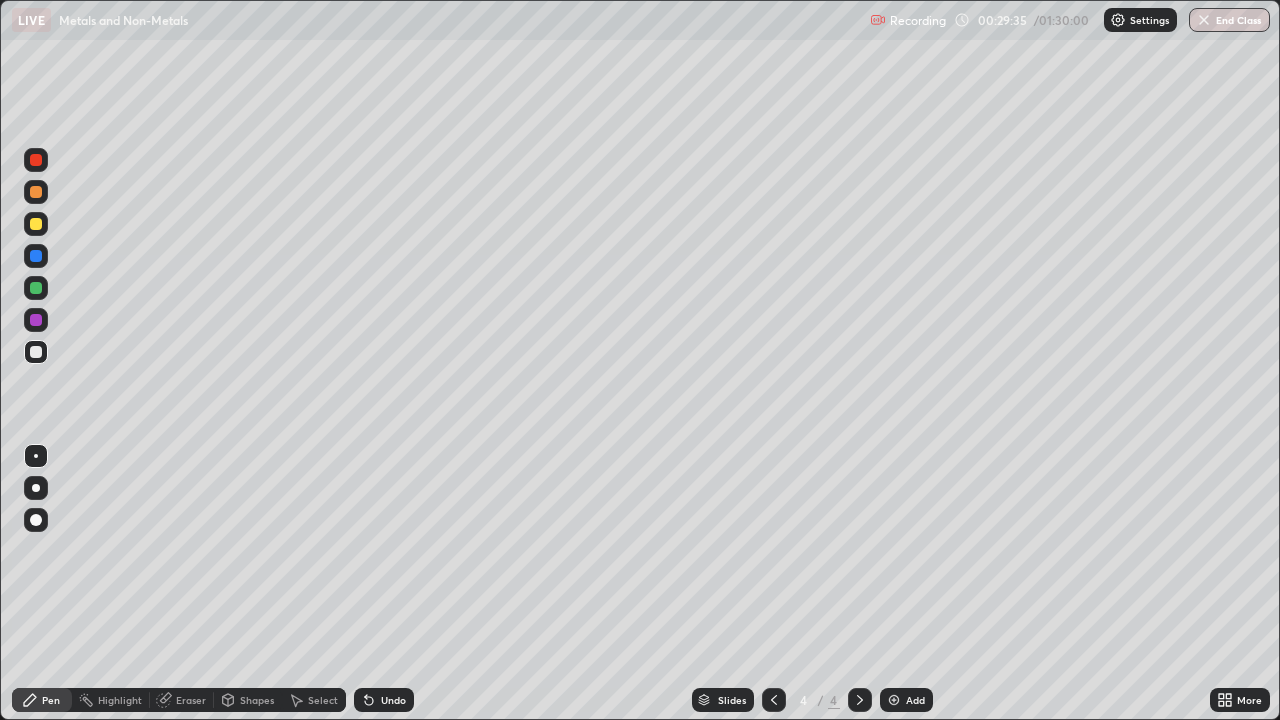 click at bounding box center (36, 224) 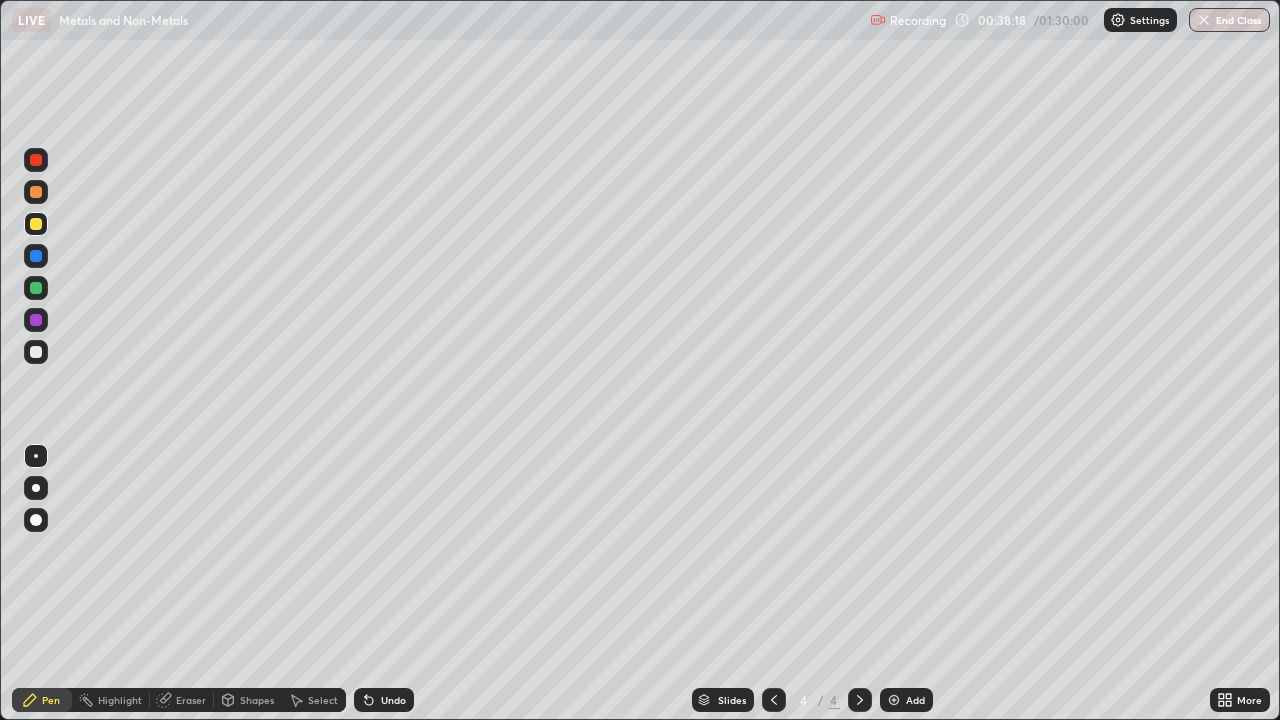 click on "Undo" at bounding box center [393, 700] 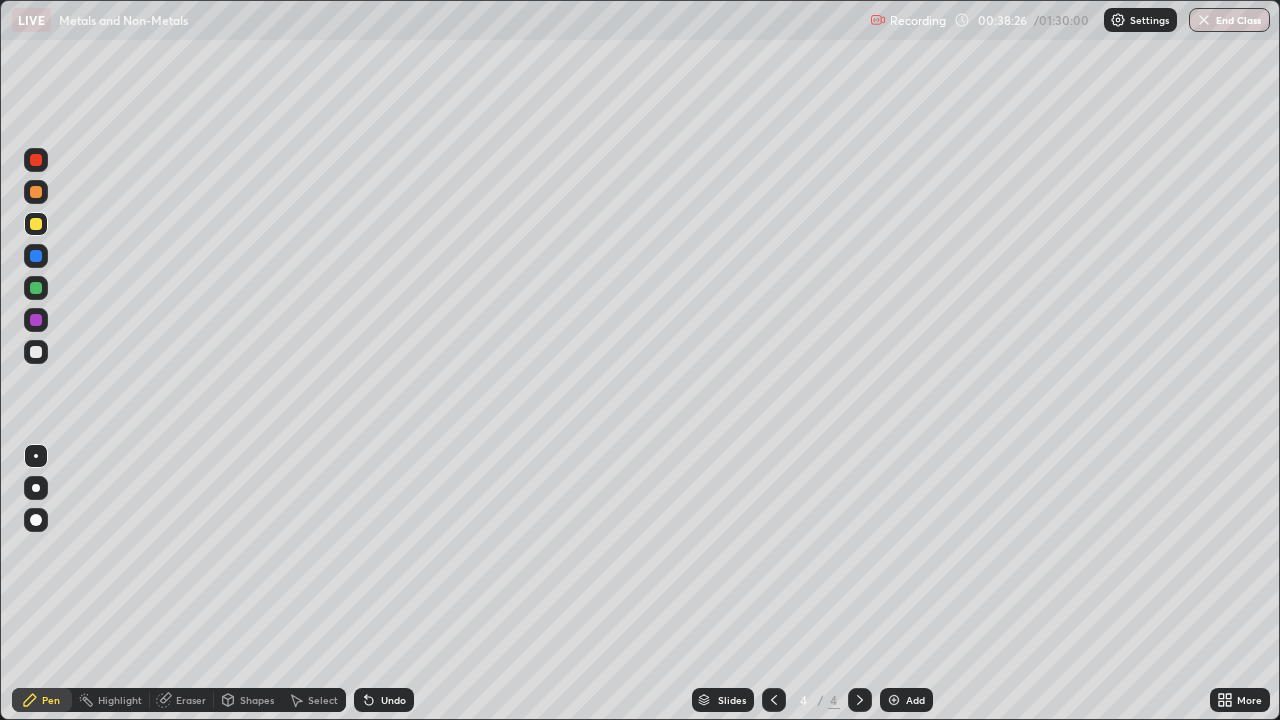 click on "Undo" at bounding box center (393, 700) 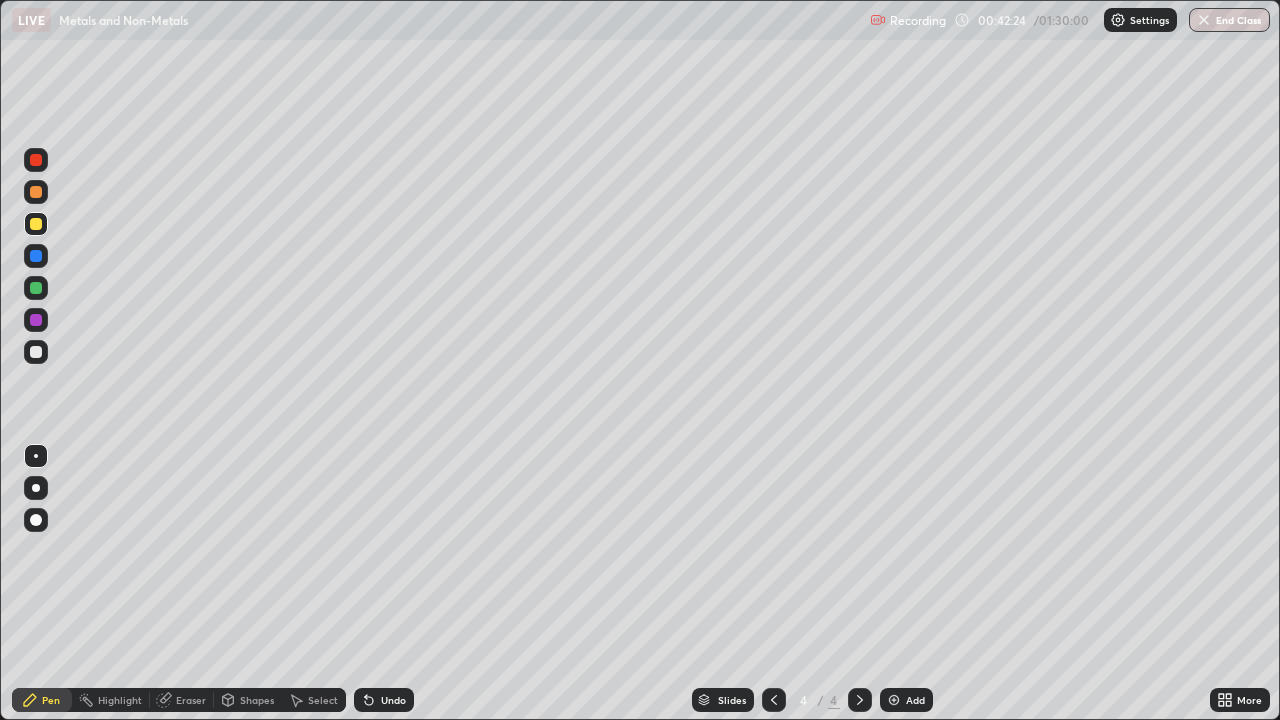 click at bounding box center [894, 700] 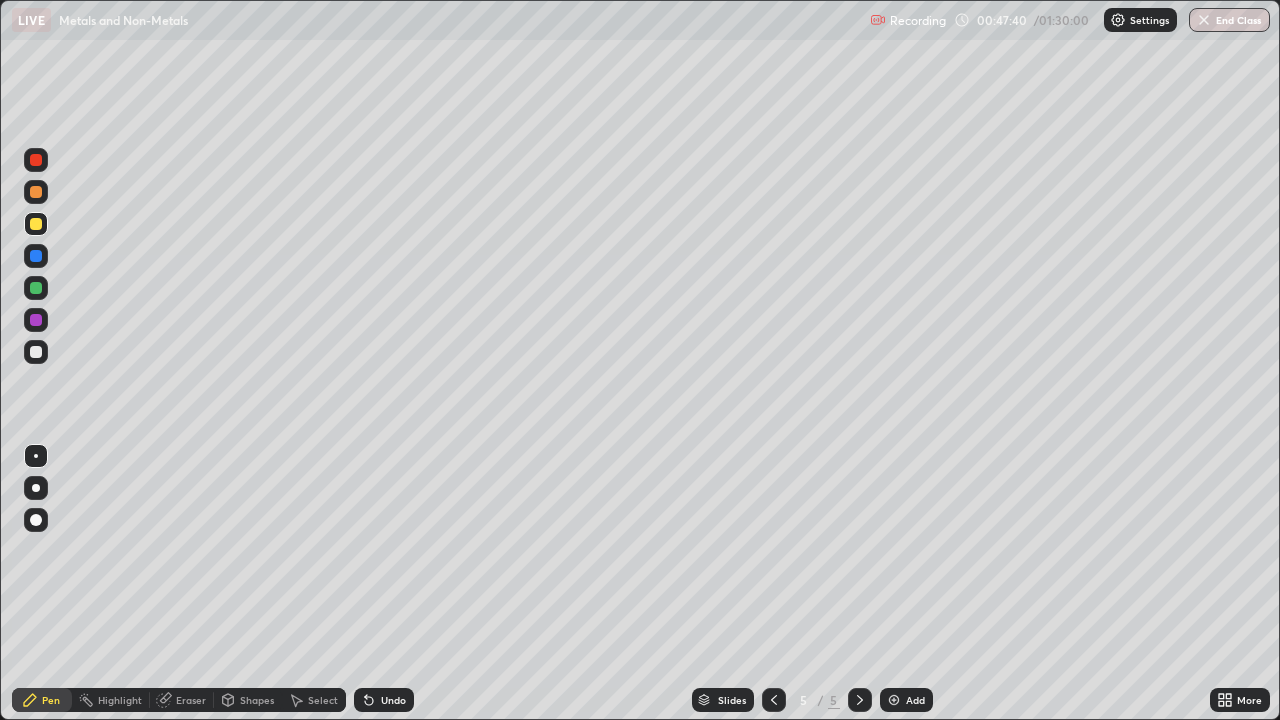 click at bounding box center (894, 700) 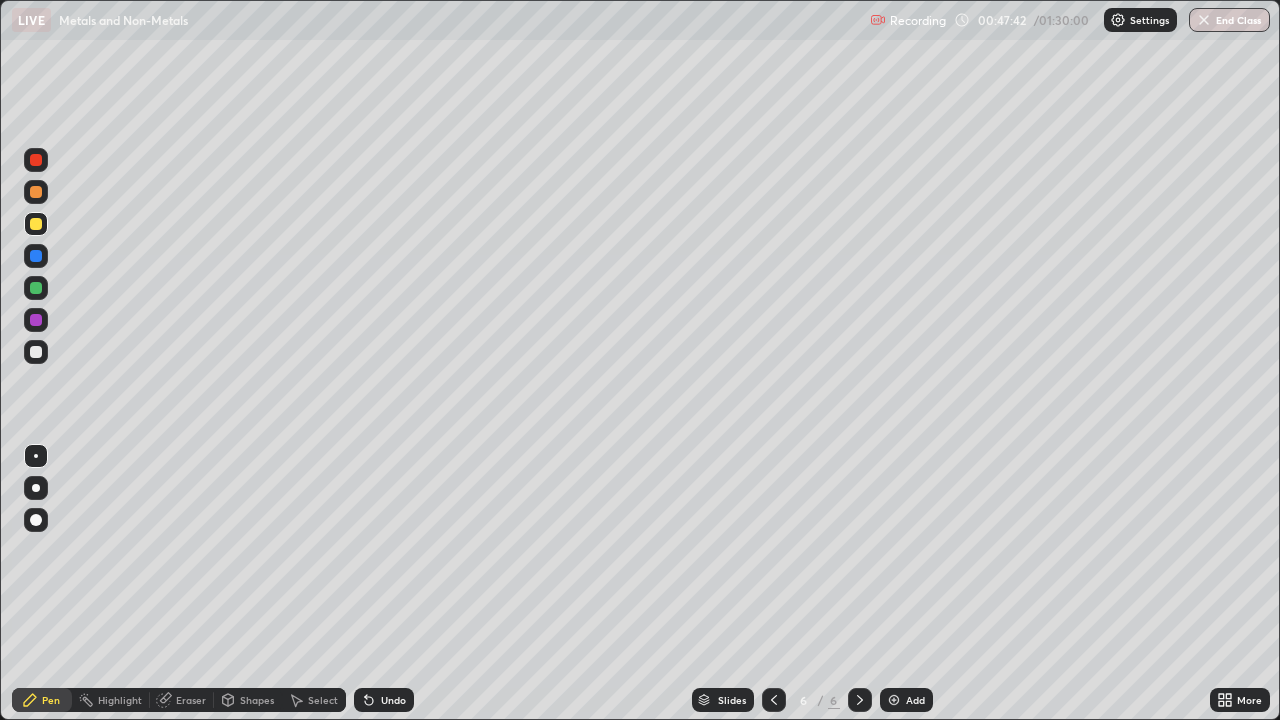 click 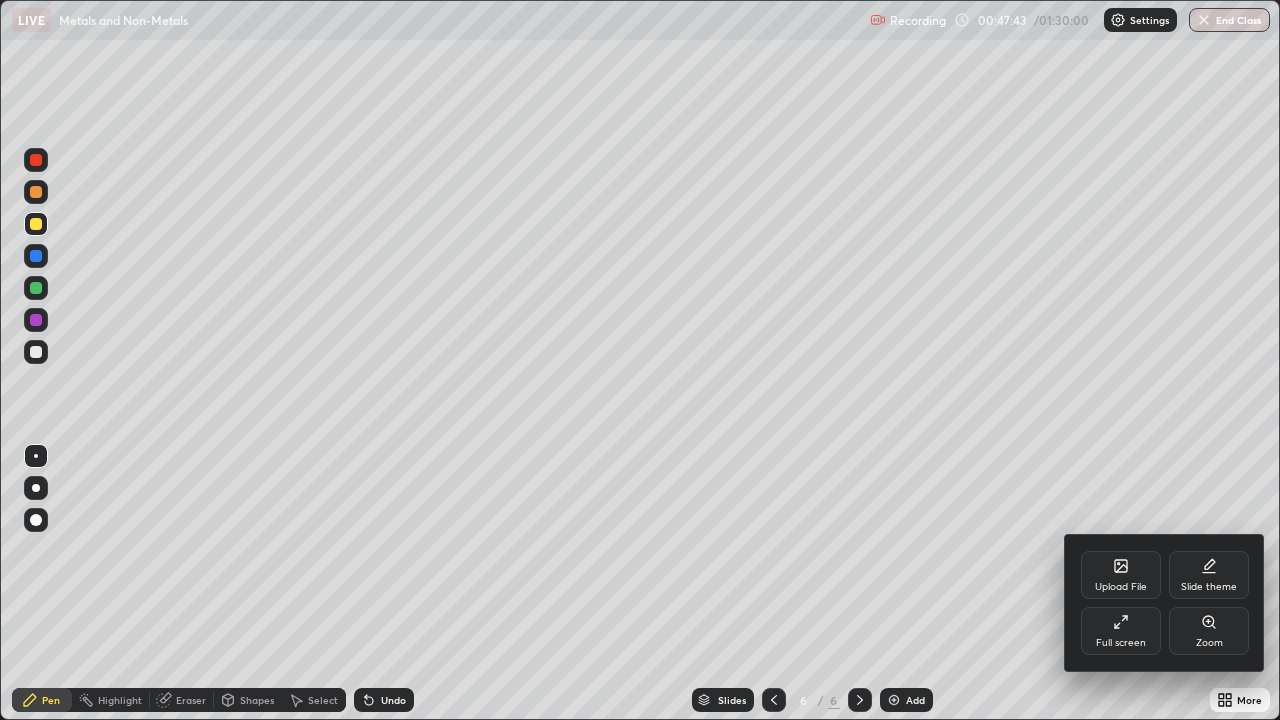 click on "Upload File" at bounding box center [1121, 575] 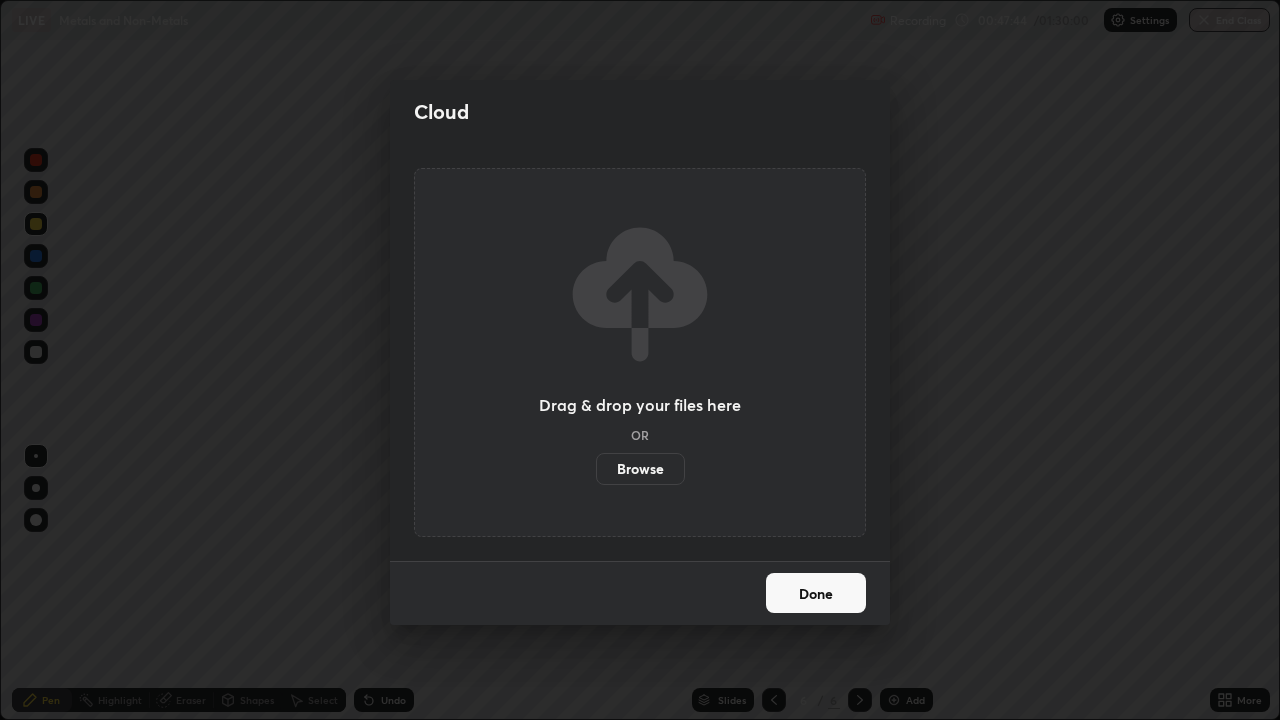 click on "Browse" at bounding box center [640, 469] 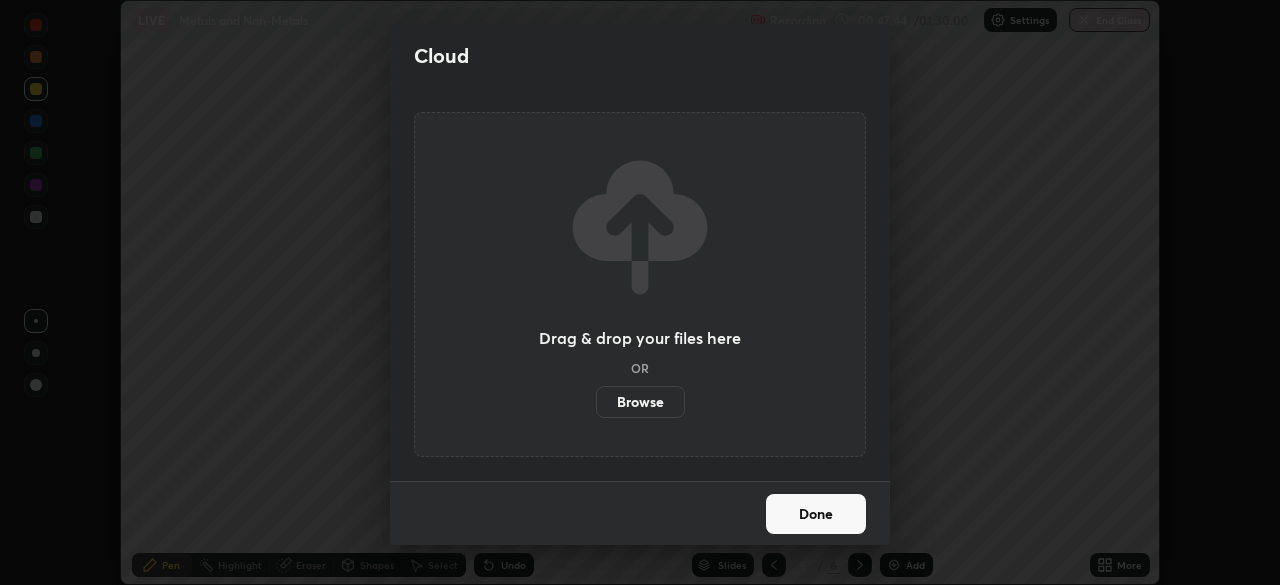 scroll, scrollTop: 585, scrollLeft: 1280, axis: both 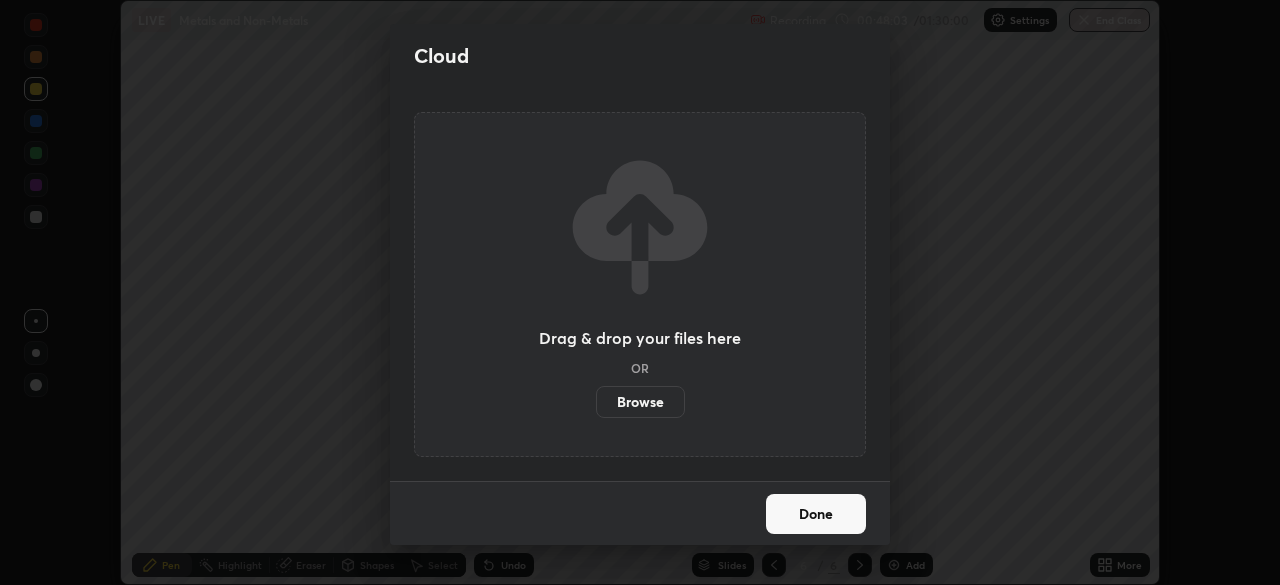 click on "Browse" at bounding box center [640, 402] 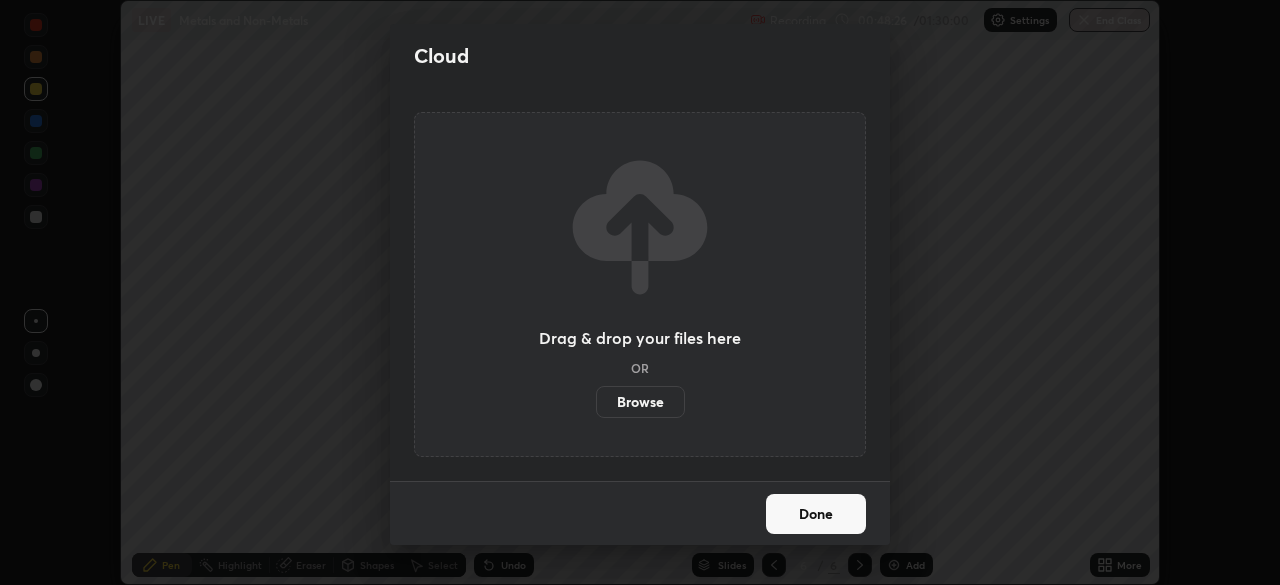 click on "Done" at bounding box center (816, 514) 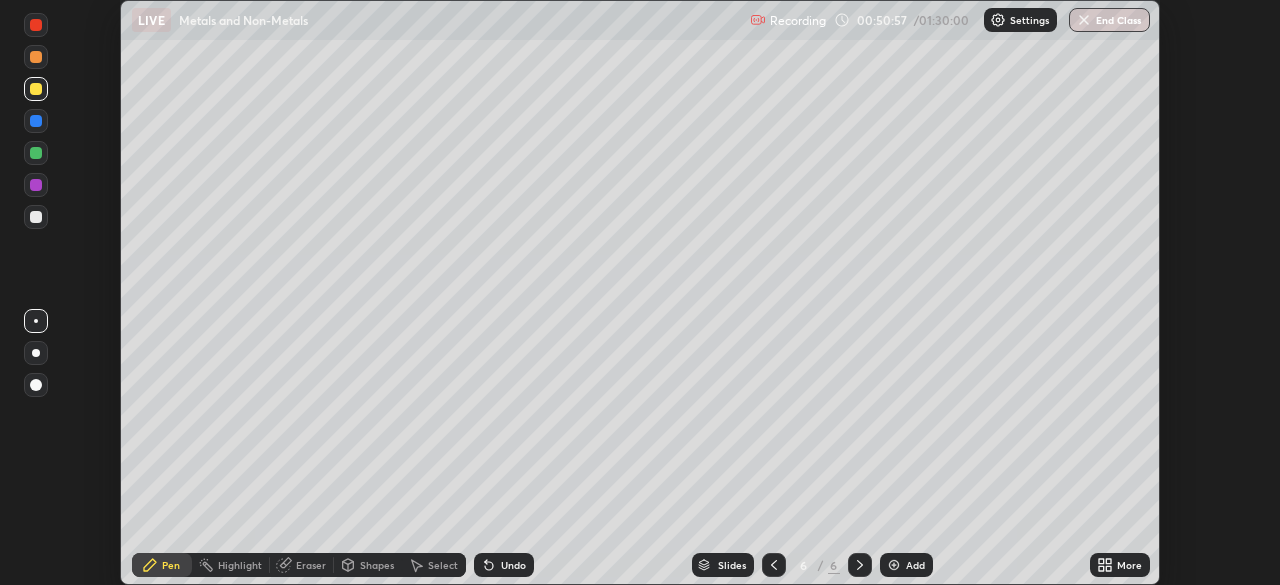click 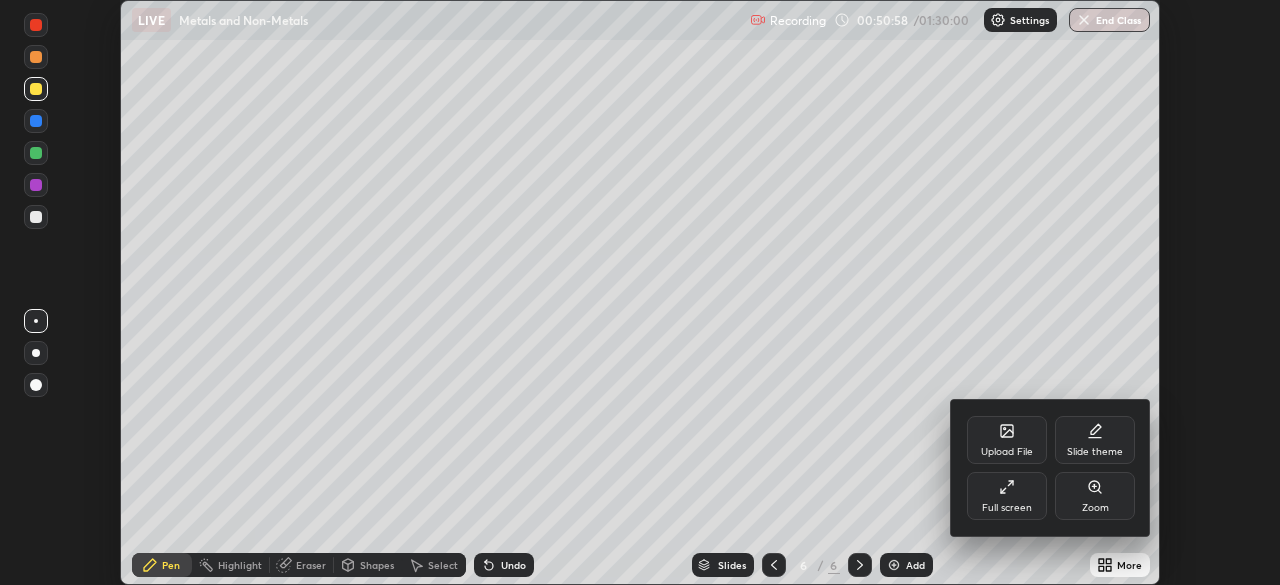 click 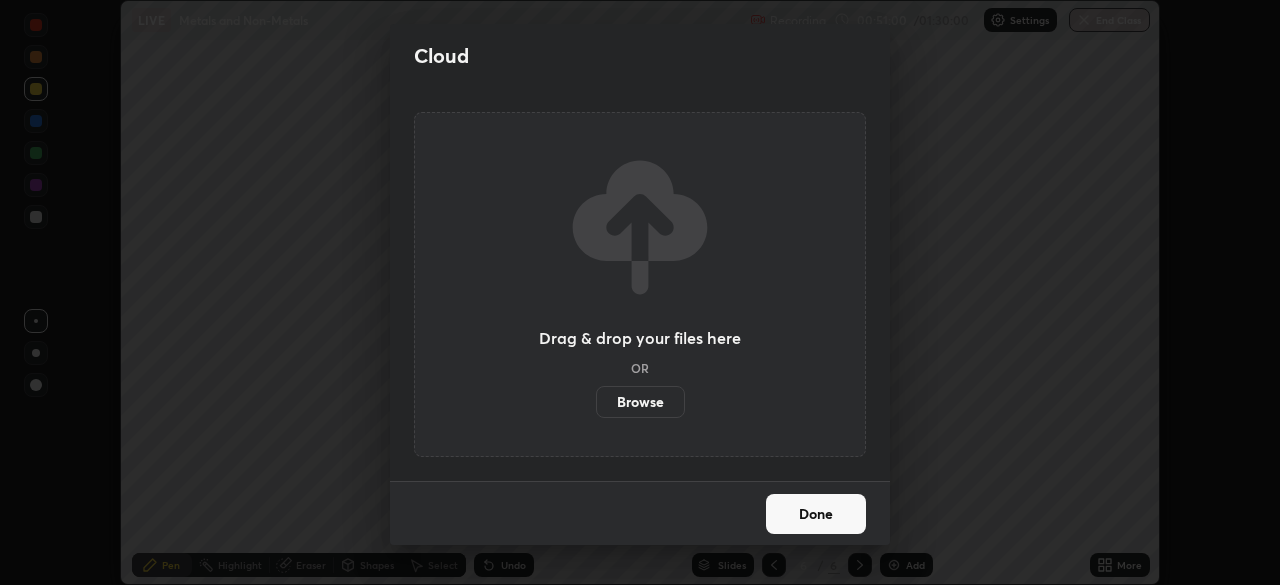 click on "Browse" at bounding box center [640, 402] 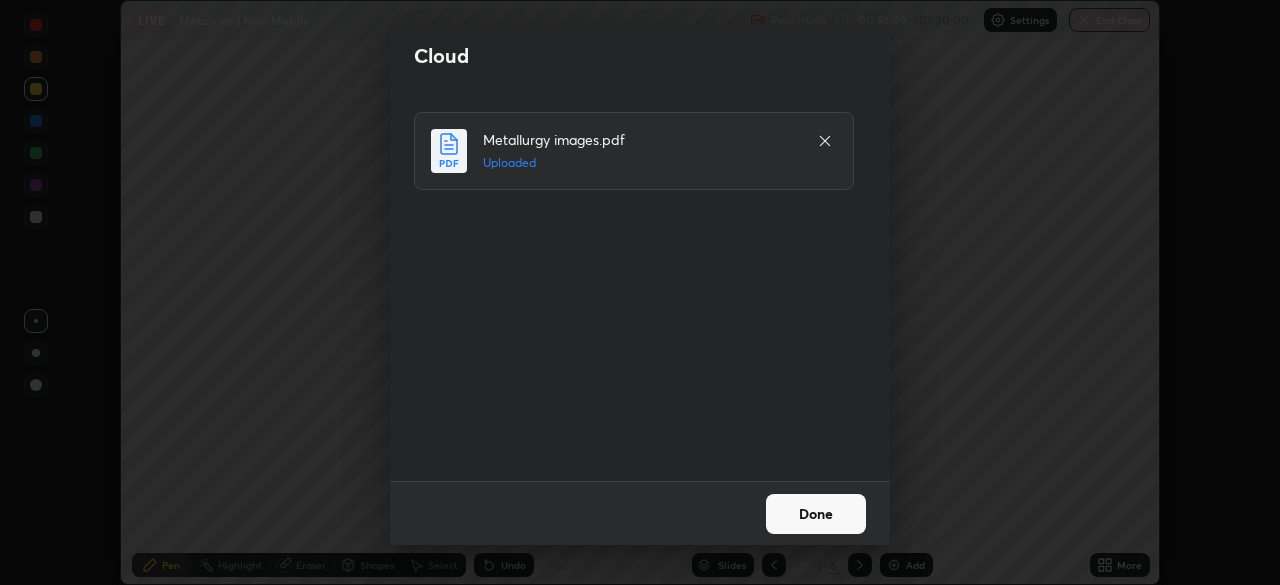 click on "Done" at bounding box center [816, 514] 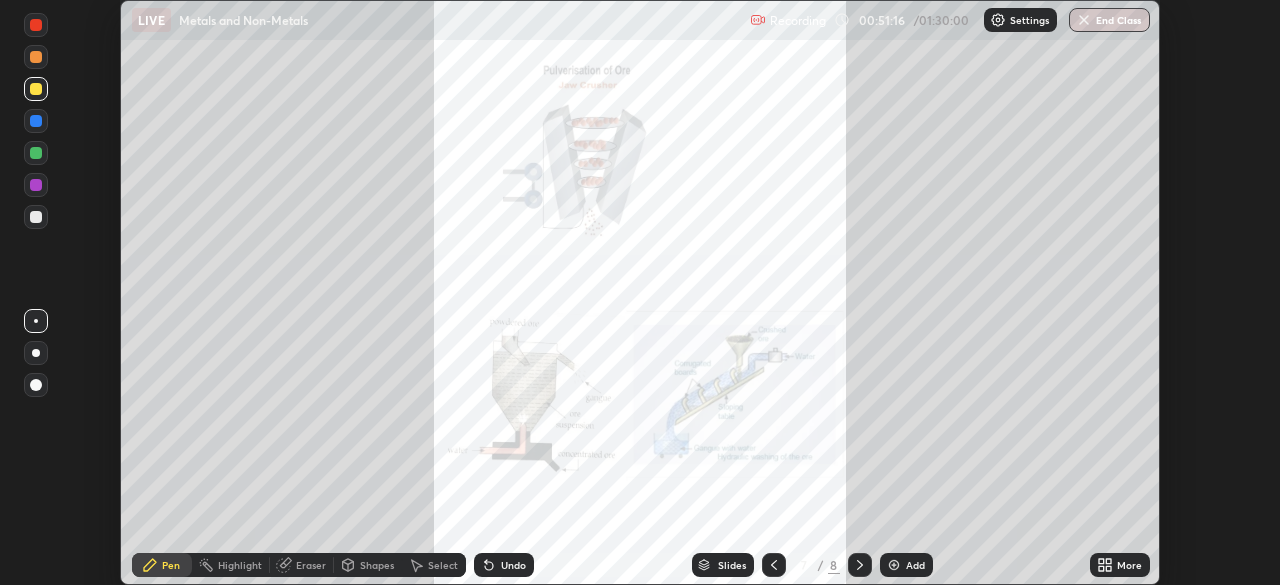 click 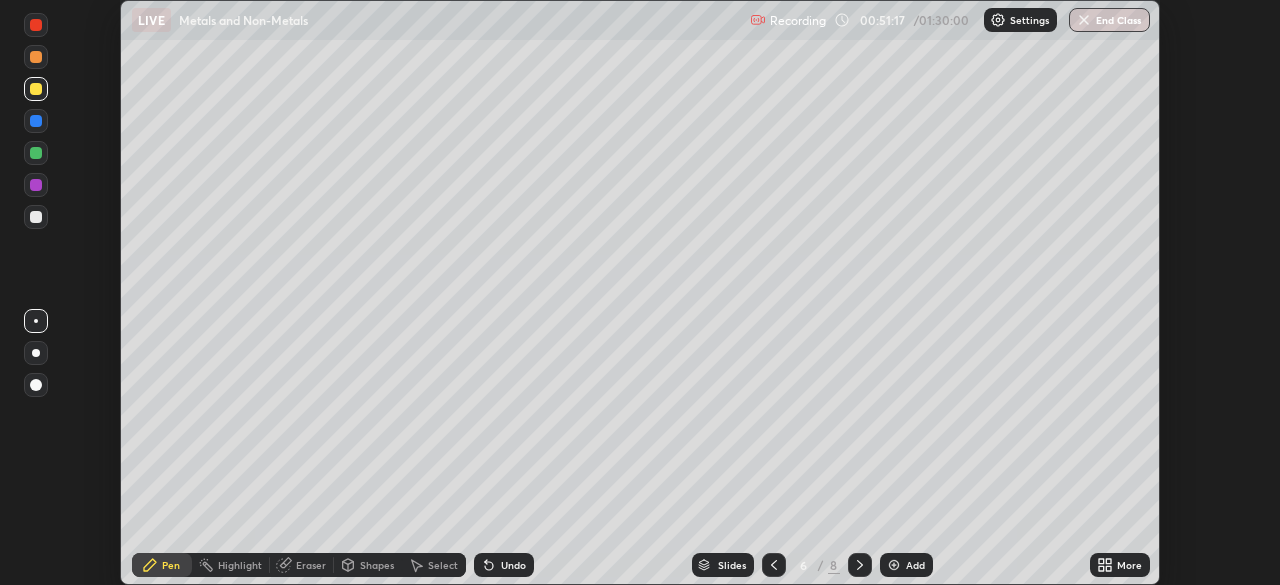 click 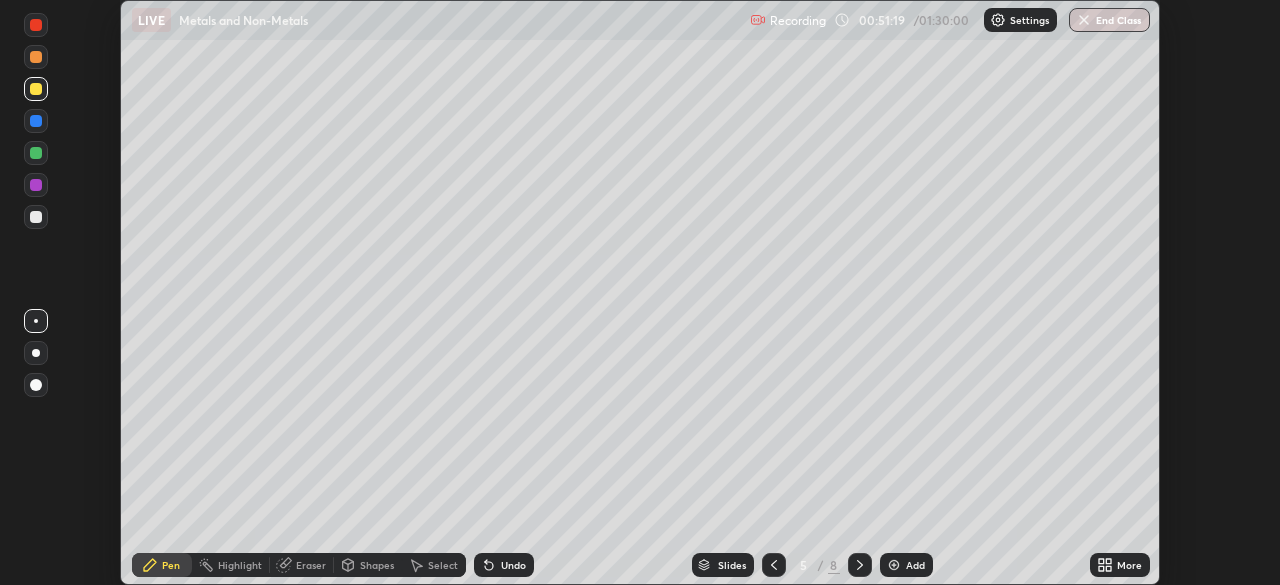 click on "More" at bounding box center (1129, 565) 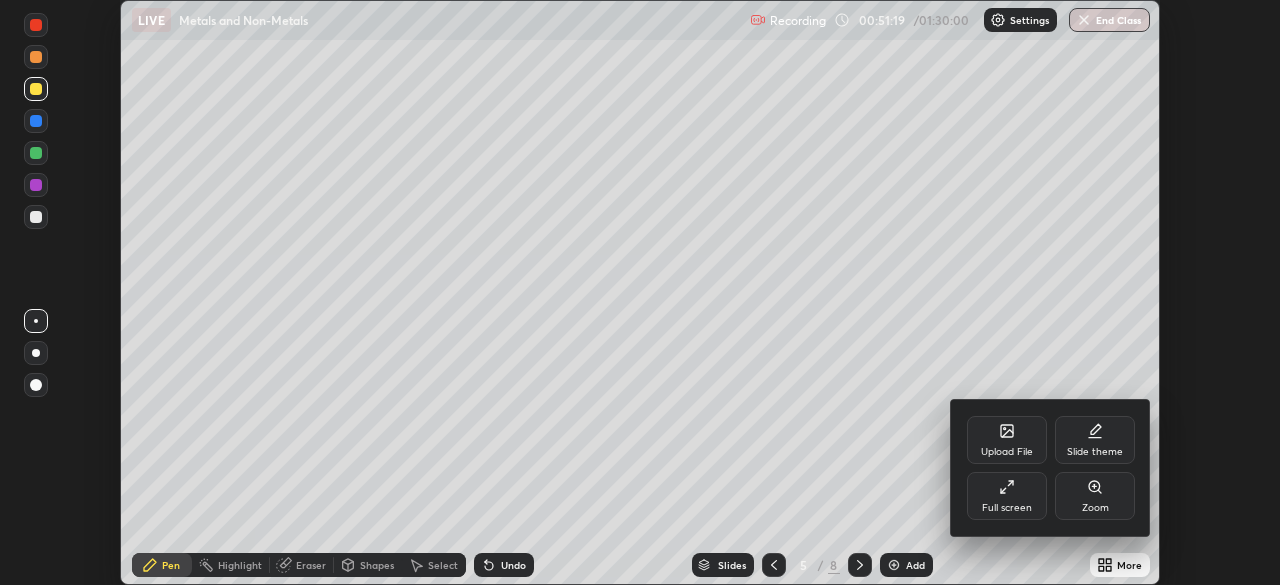 click on "Full screen" at bounding box center (1007, 508) 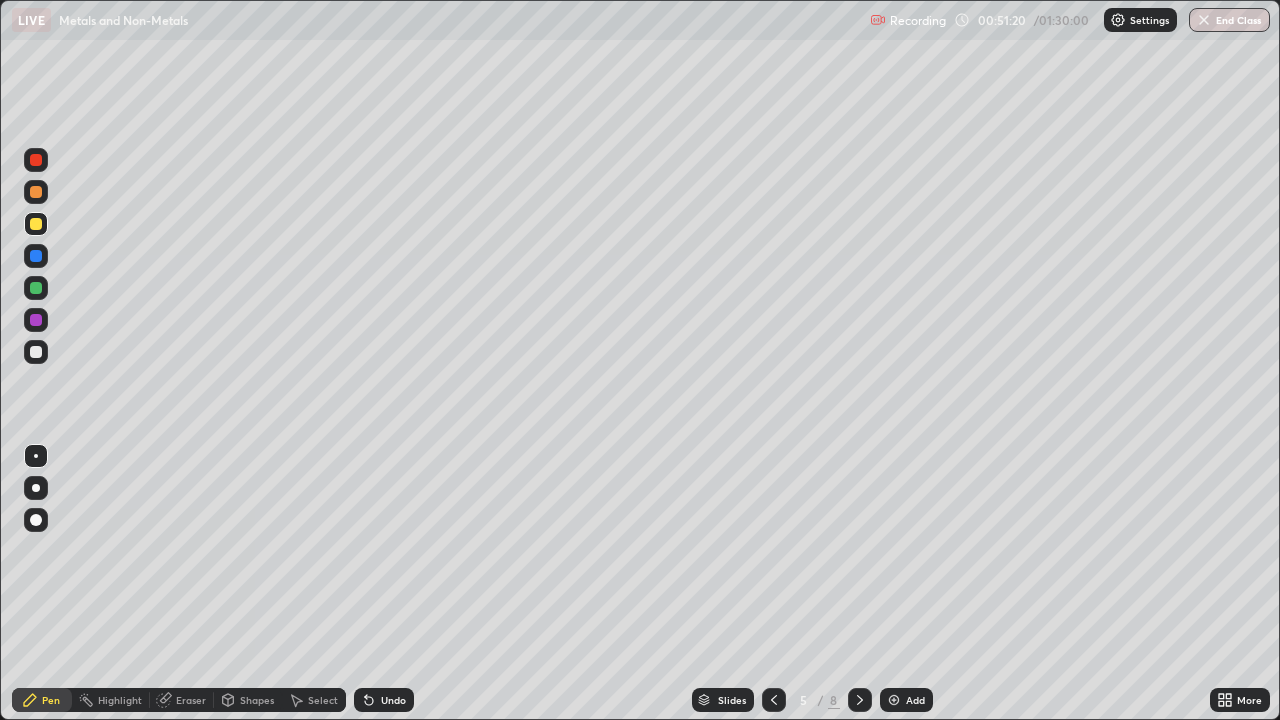 scroll, scrollTop: 99280, scrollLeft: 98720, axis: both 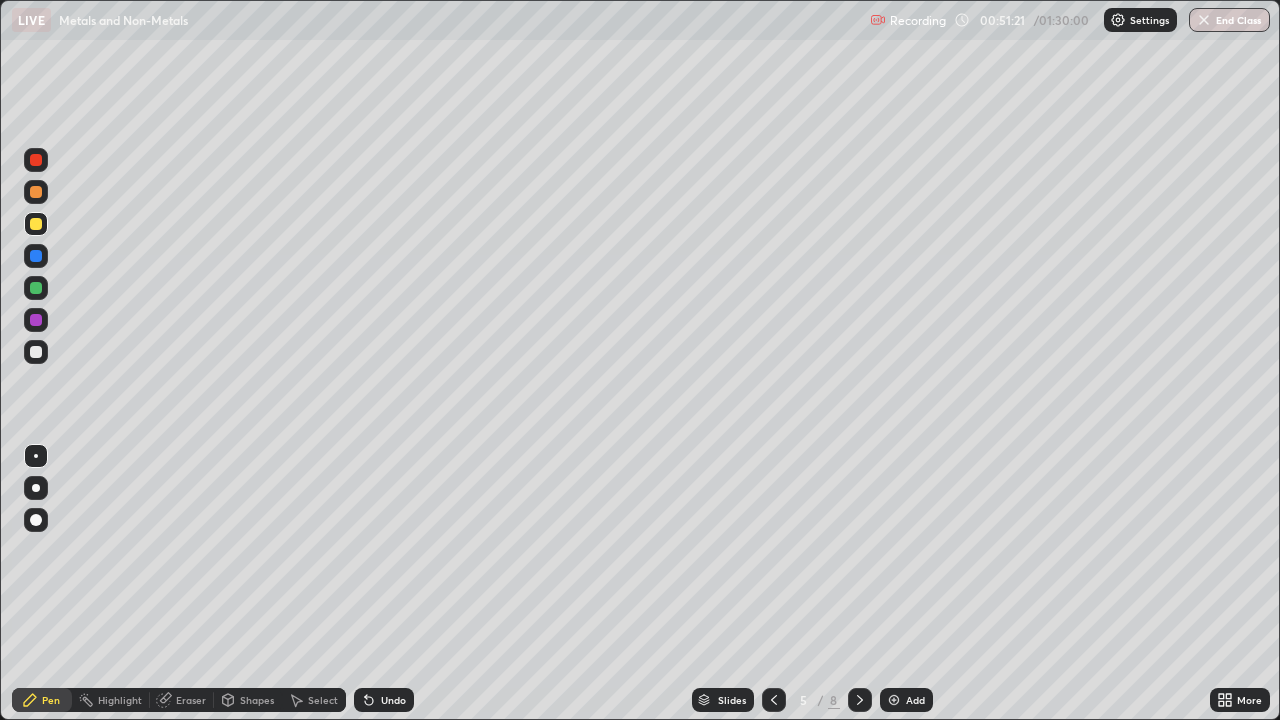click on "More" at bounding box center (1249, 700) 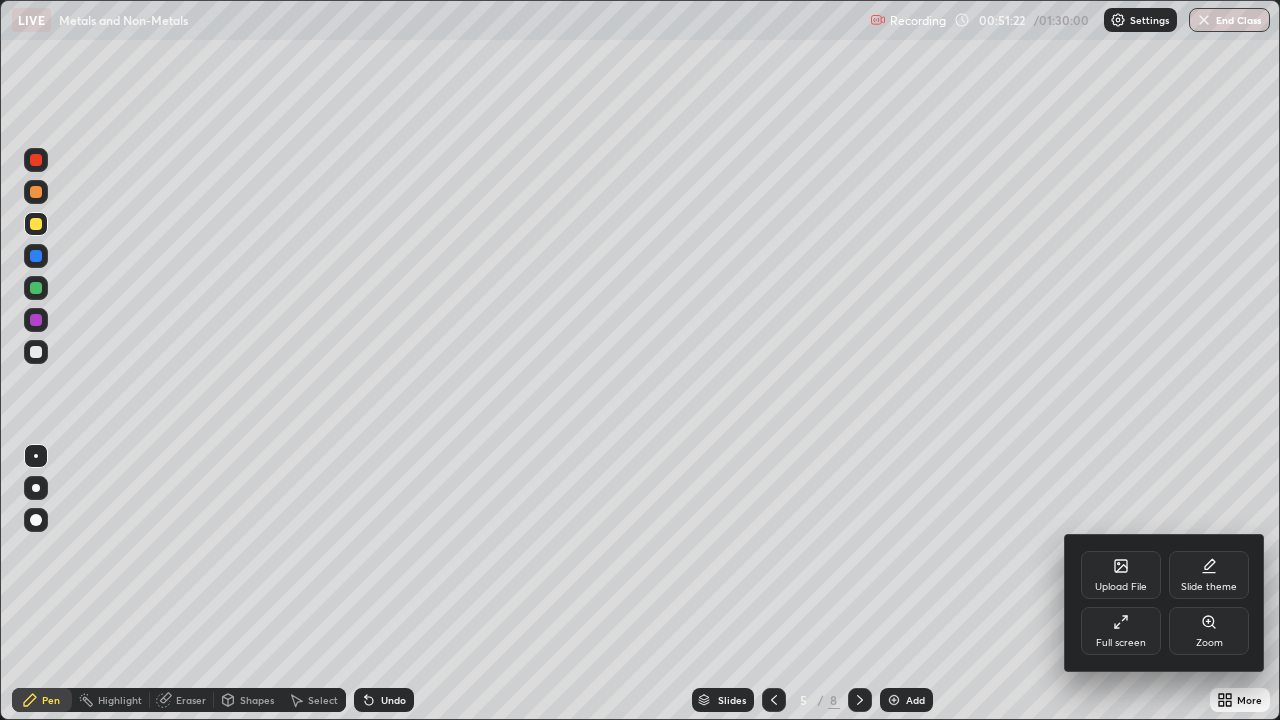 click on "Full screen" at bounding box center [1121, 631] 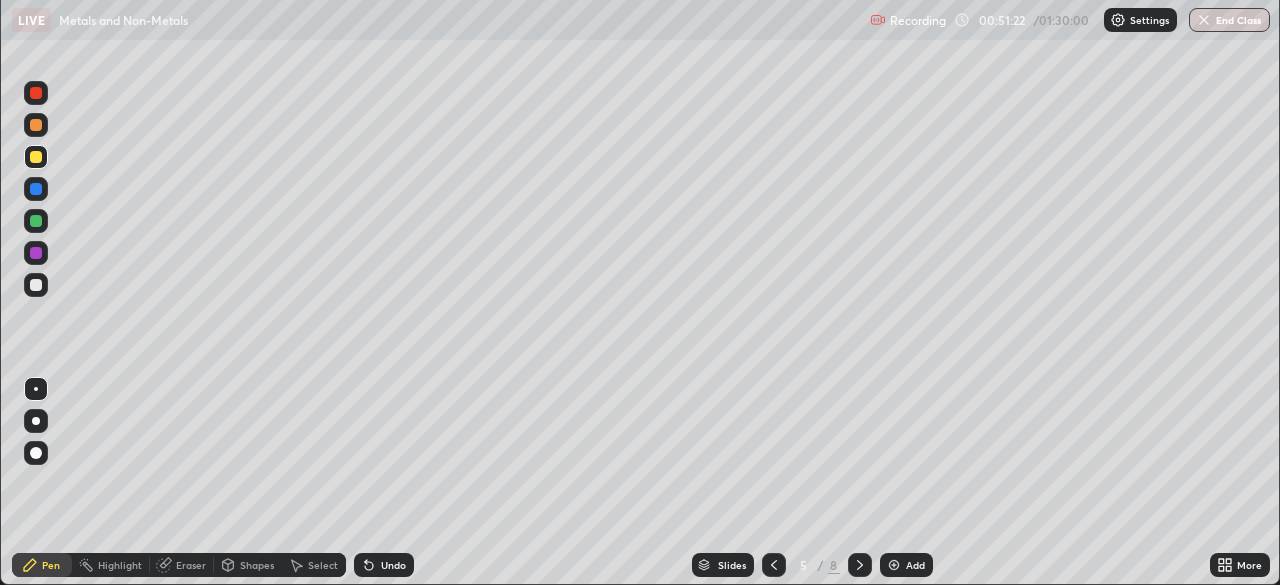 scroll, scrollTop: 585, scrollLeft: 1280, axis: both 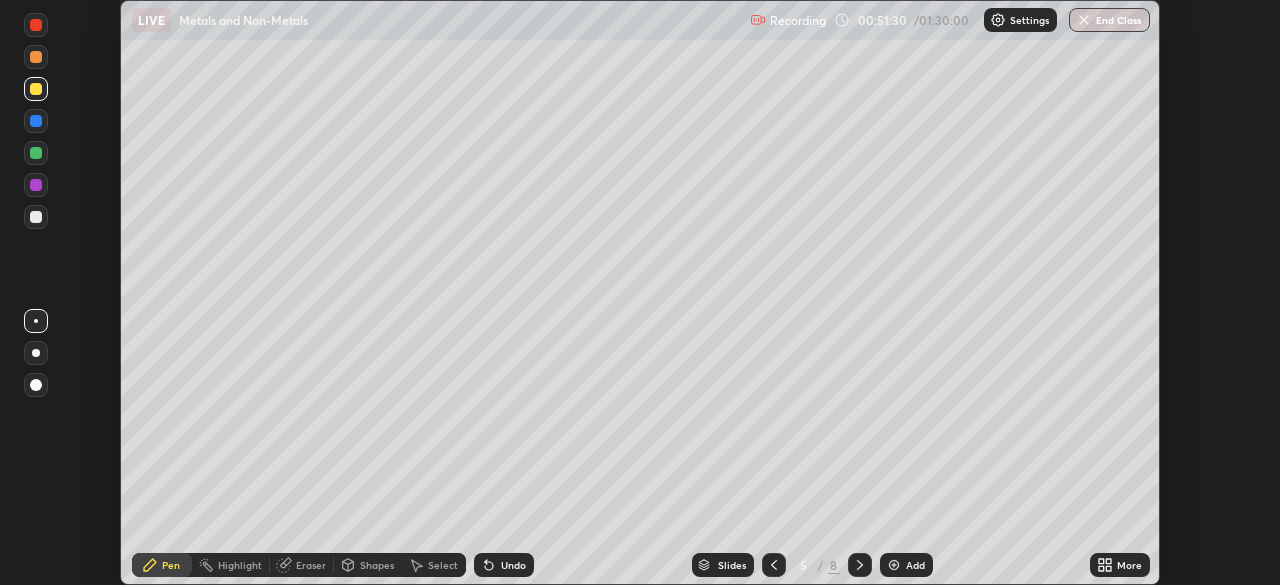 click on "More" at bounding box center [1129, 565] 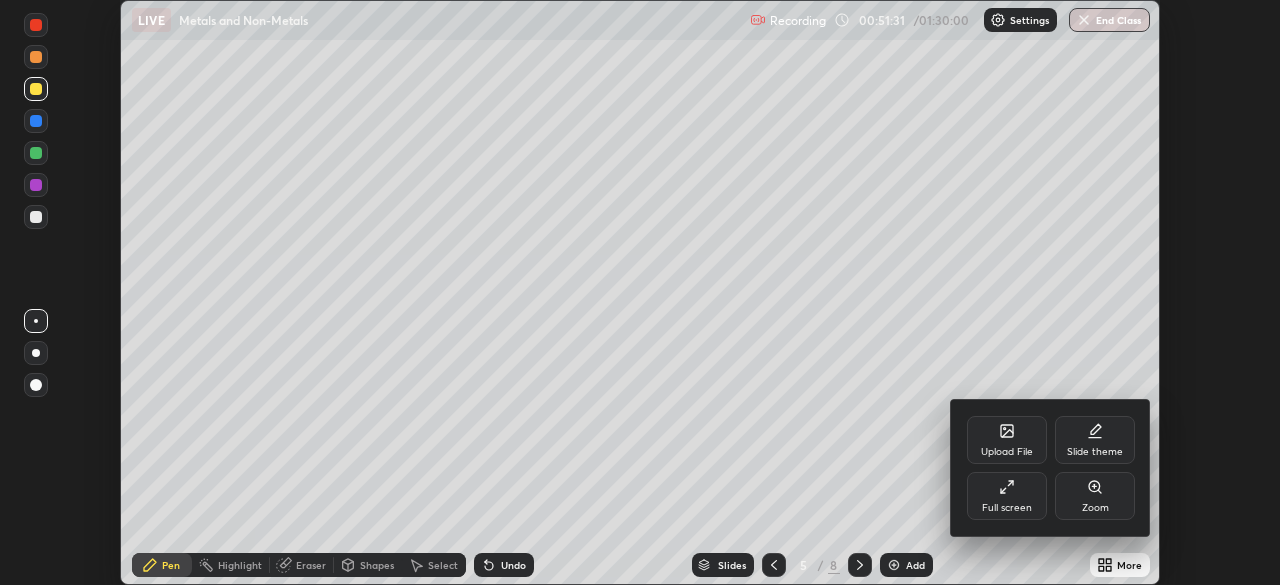 click on "Full screen" at bounding box center [1007, 496] 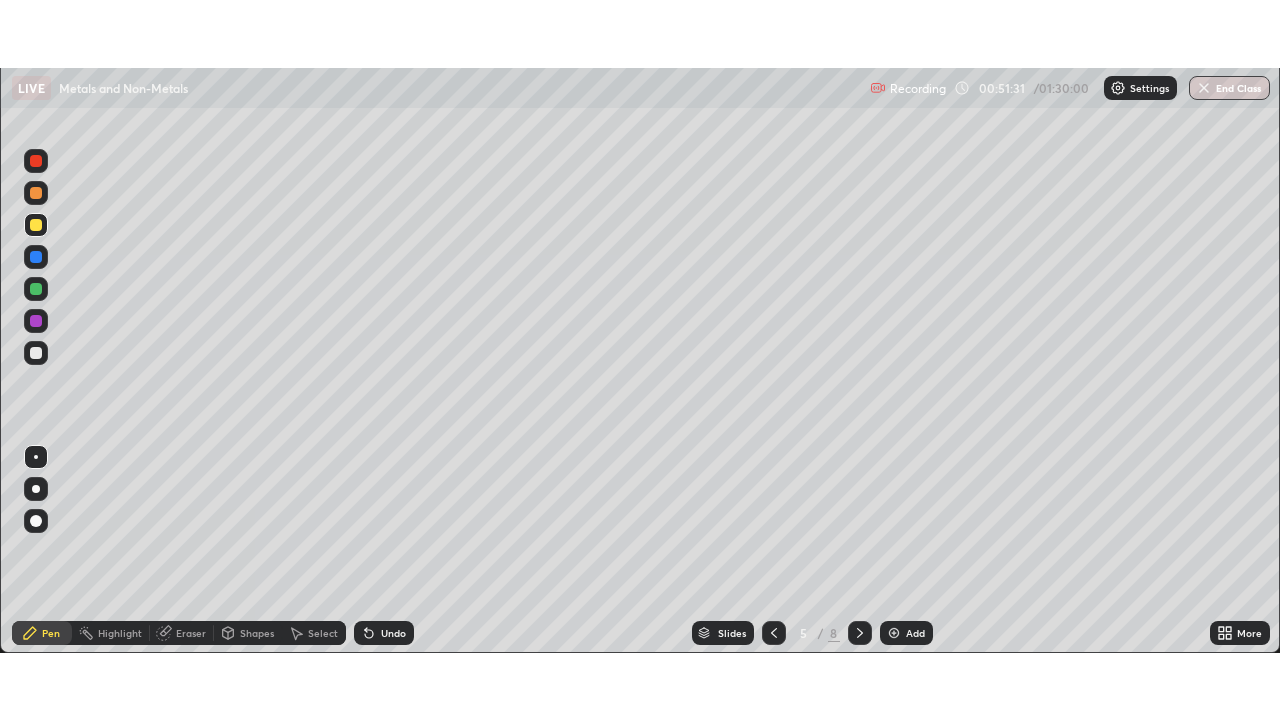 scroll, scrollTop: 99280, scrollLeft: 98720, axis: both 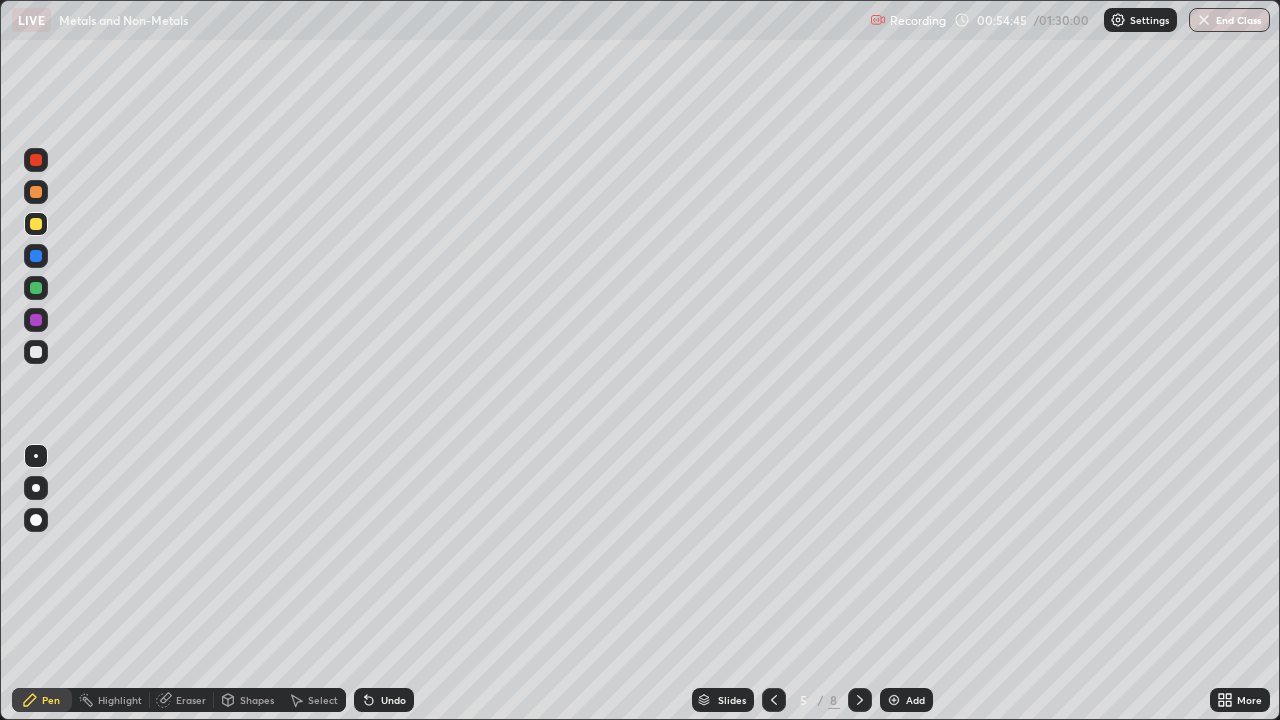 click on "Undo" at bounding box center (393, 700) 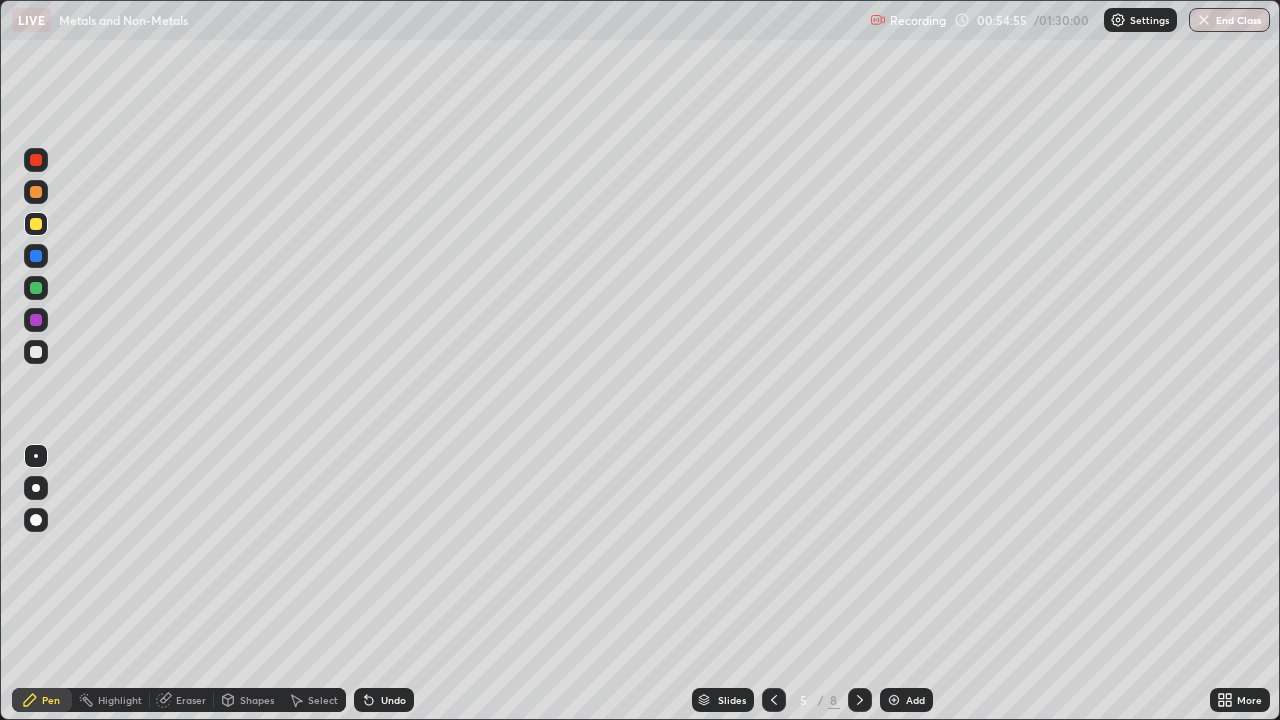 click on "Undo" at bounding box center (384, 700) 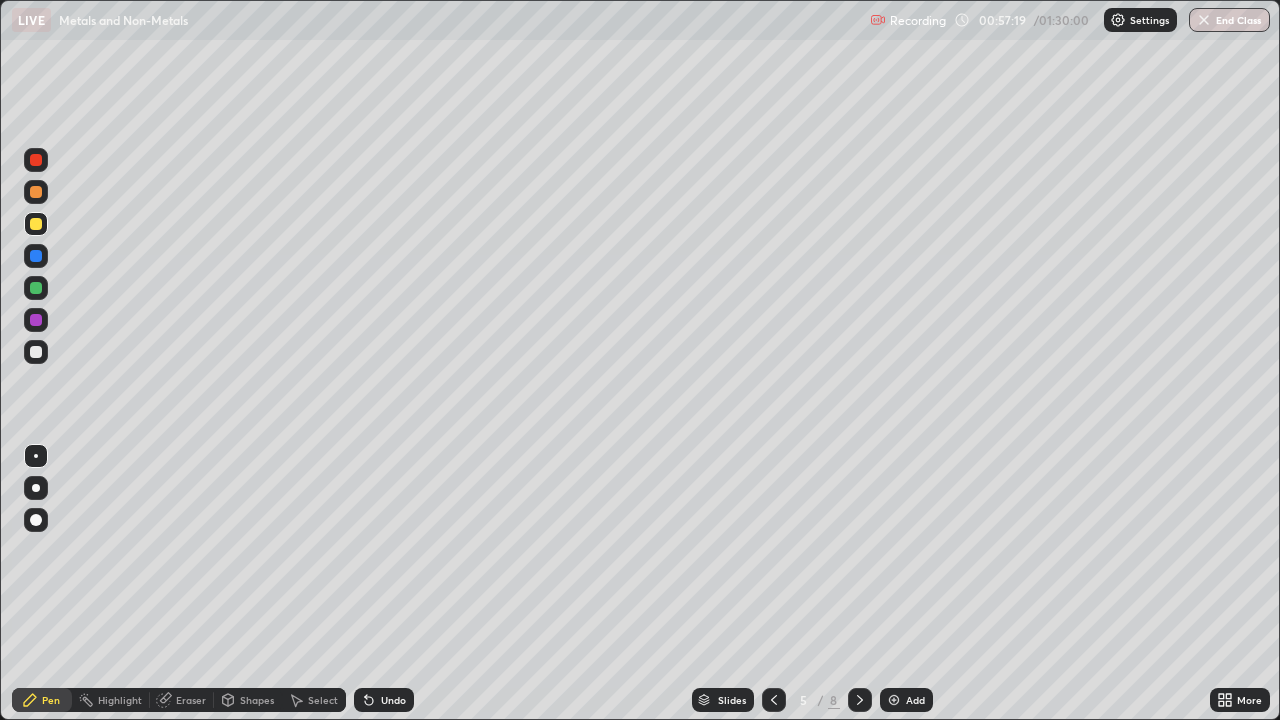 click 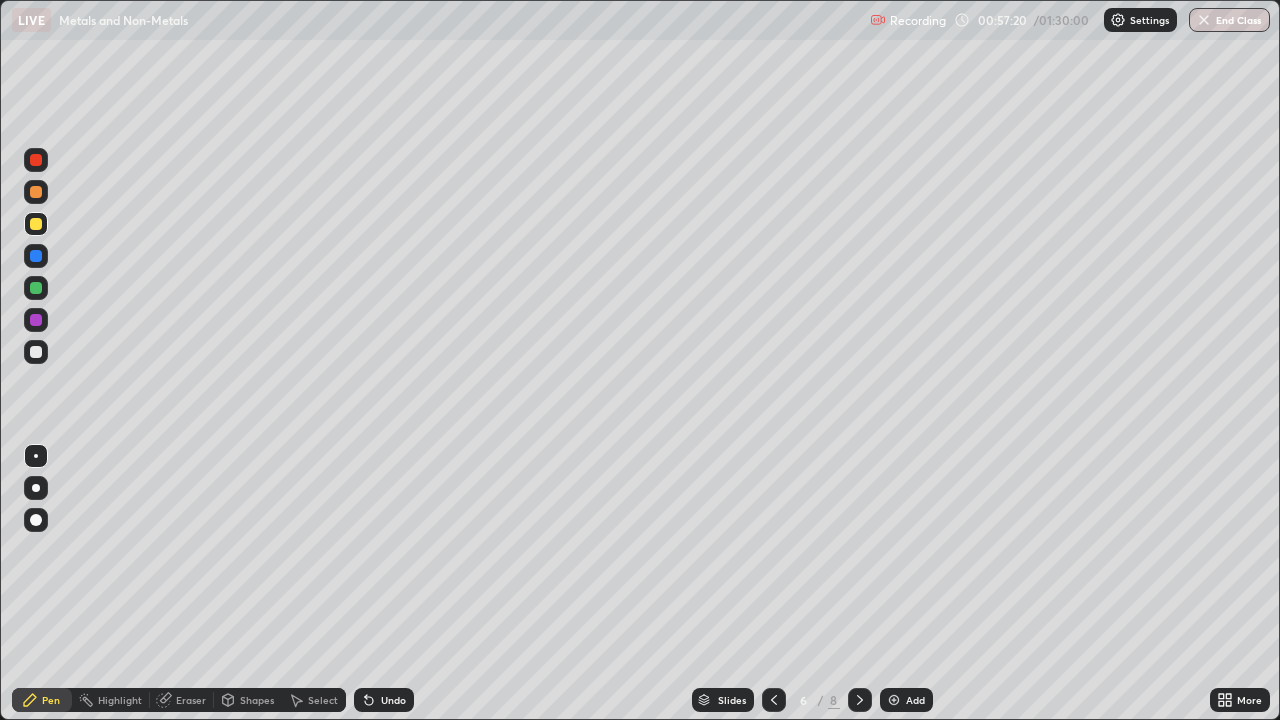 click at bounding box center (860, 700) 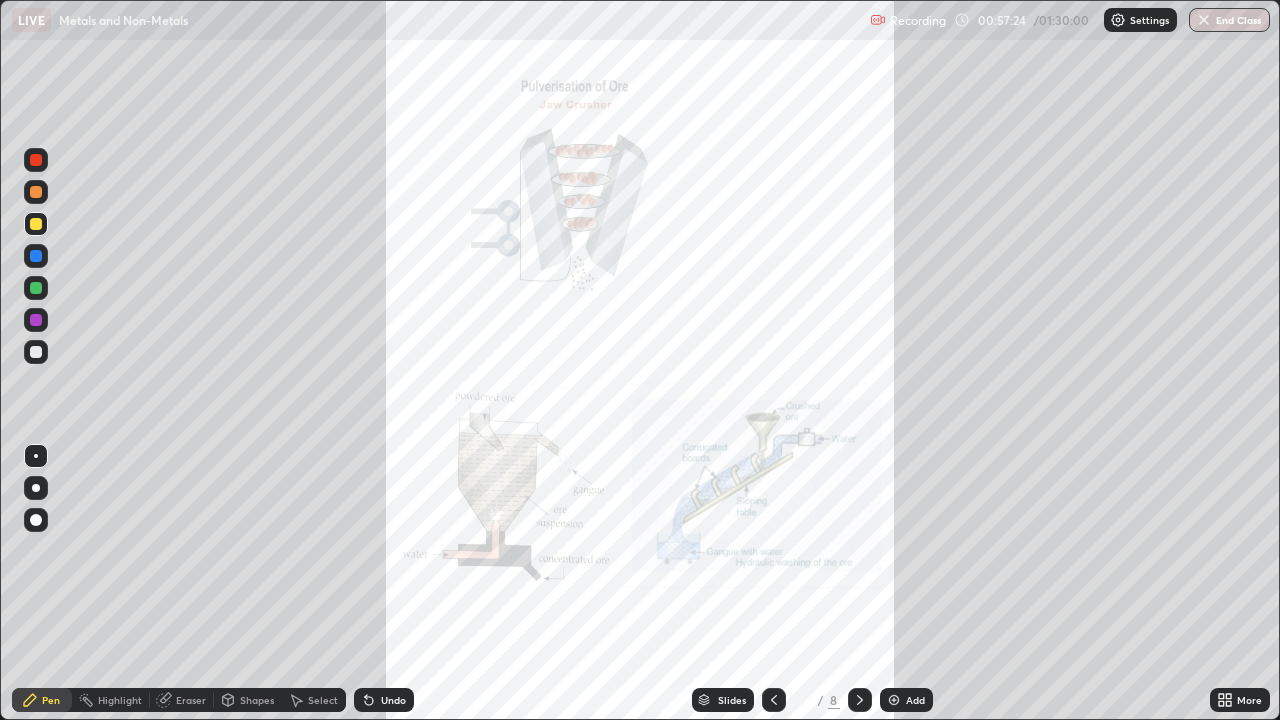 click on "More" at bounding box center [1249, 700] 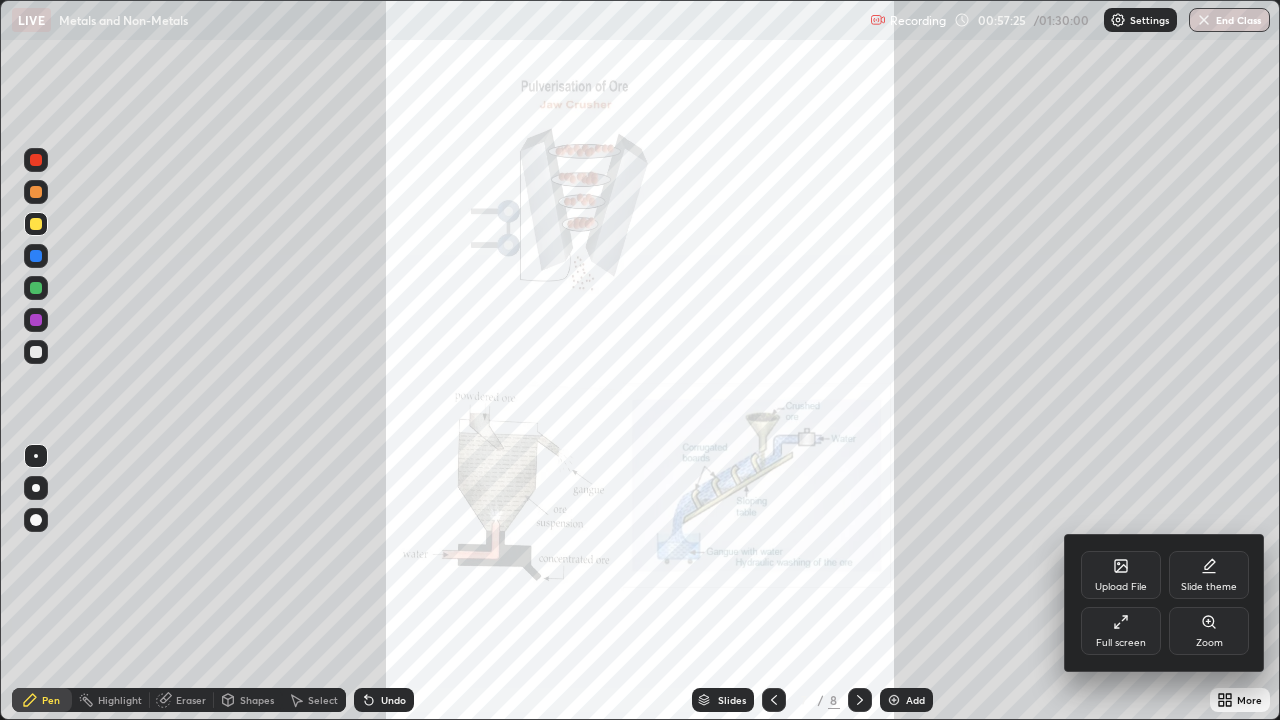 click on "Zoom" at bounding box center (1209, 631) 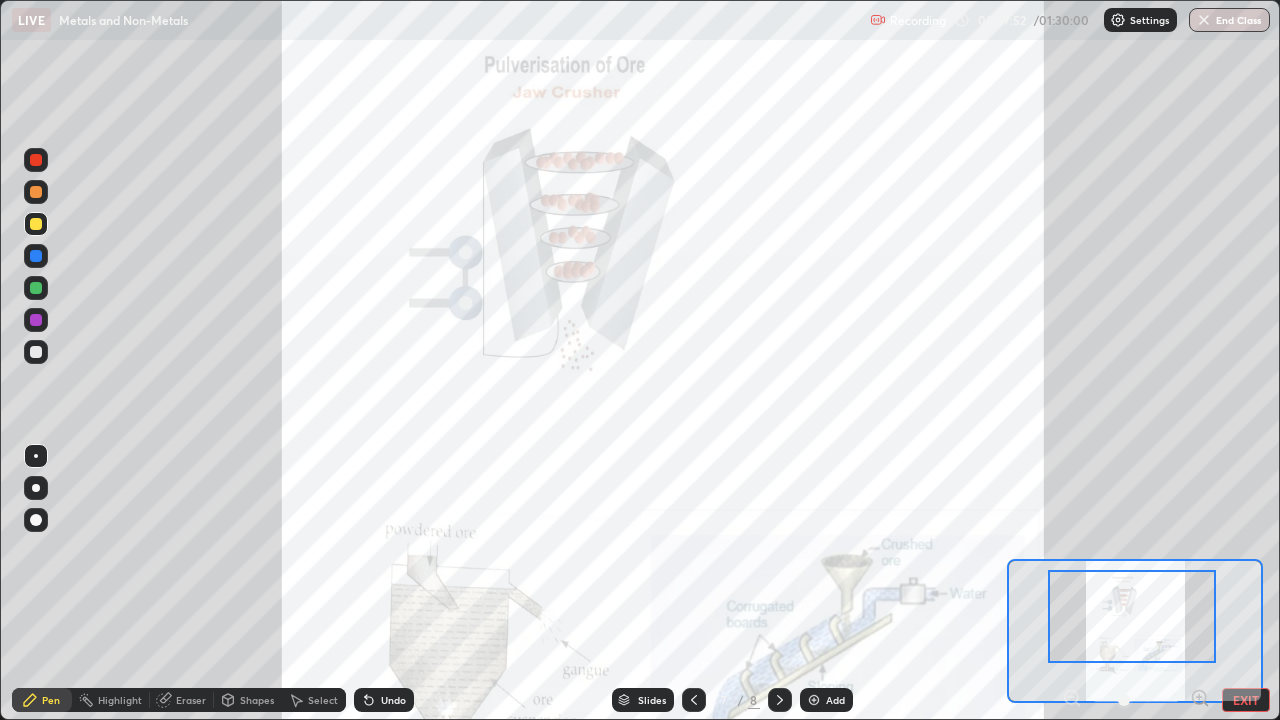 click at bounding box center (36, 160) 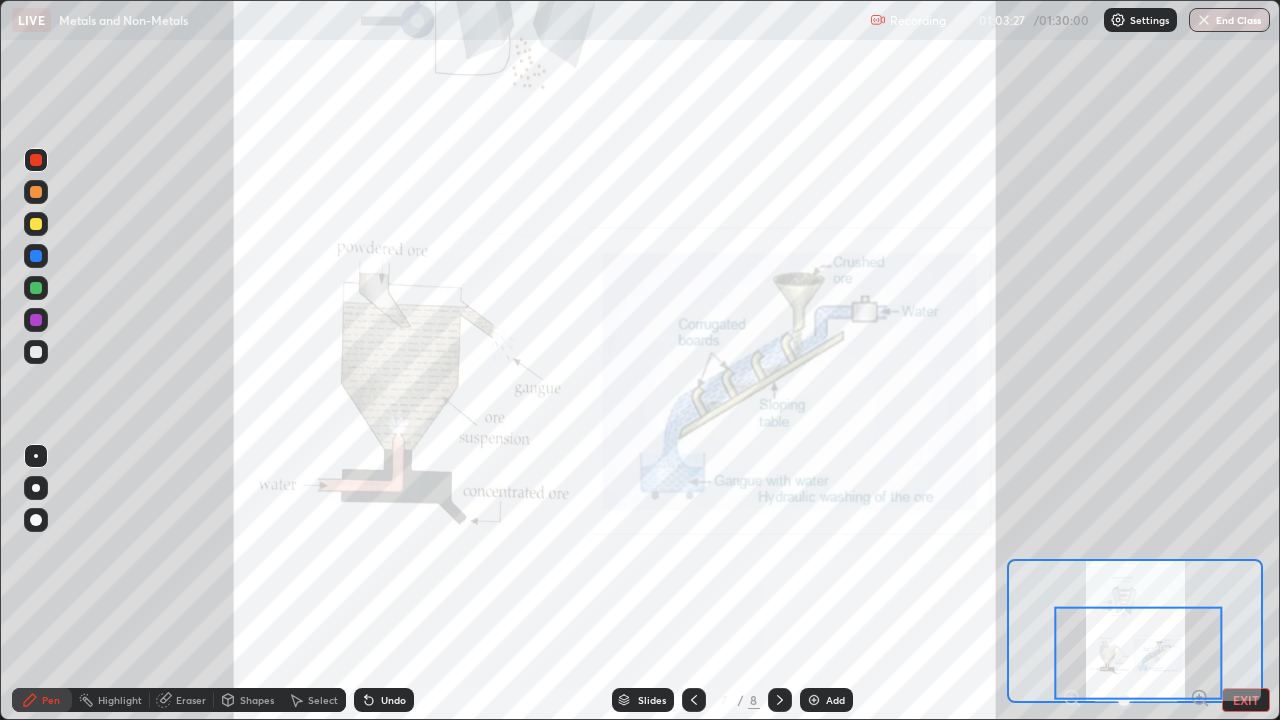 click on "Undo" at bounding box center [393, 700] 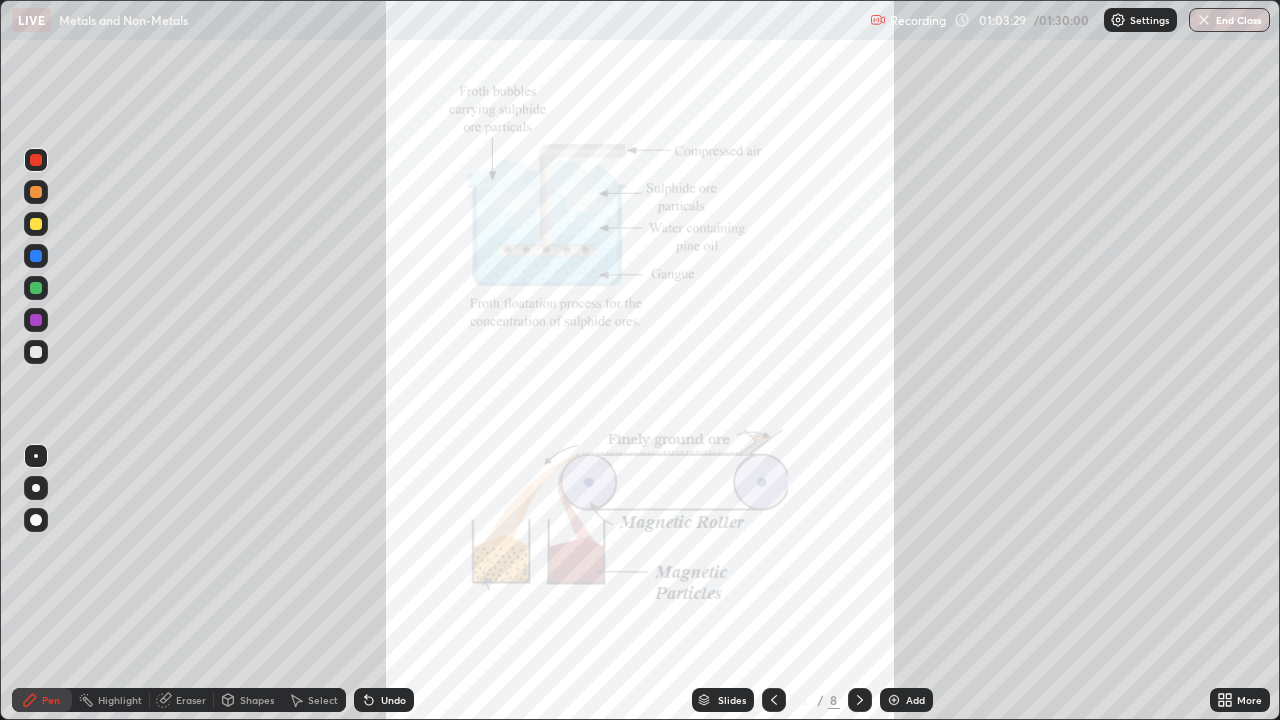 click 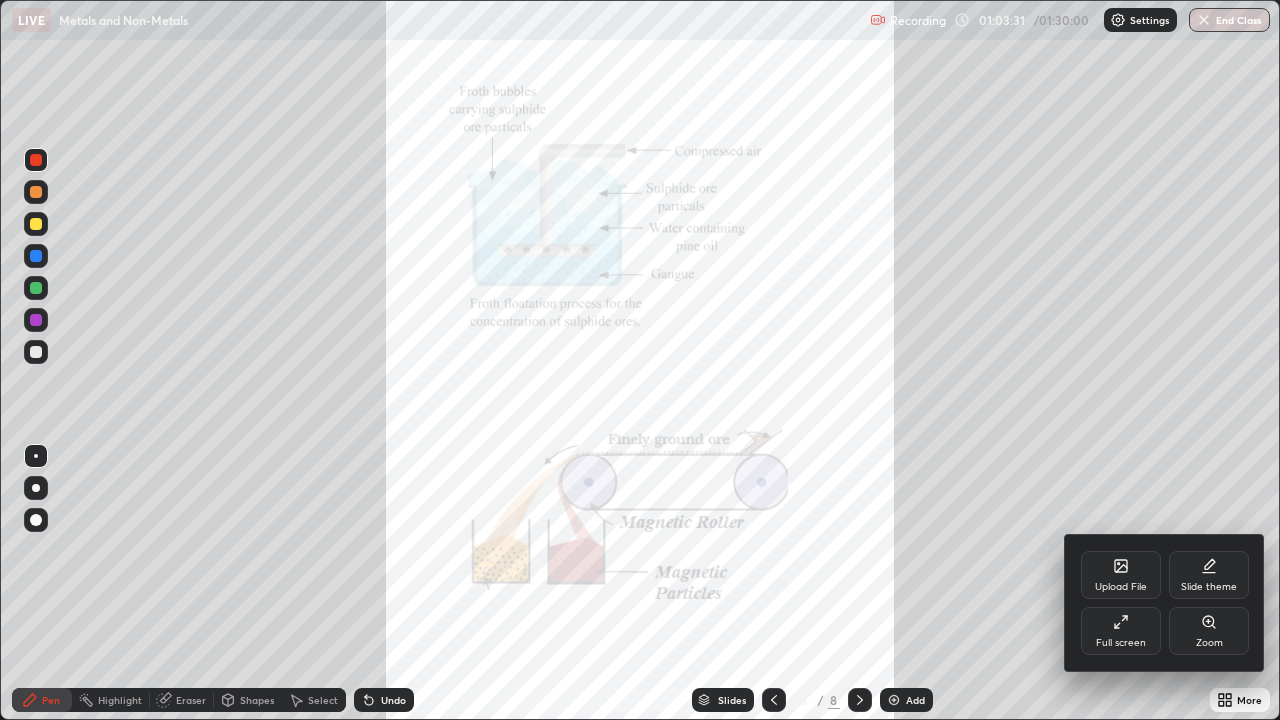 click on "Zoom" at bounding box center [1209, 631] 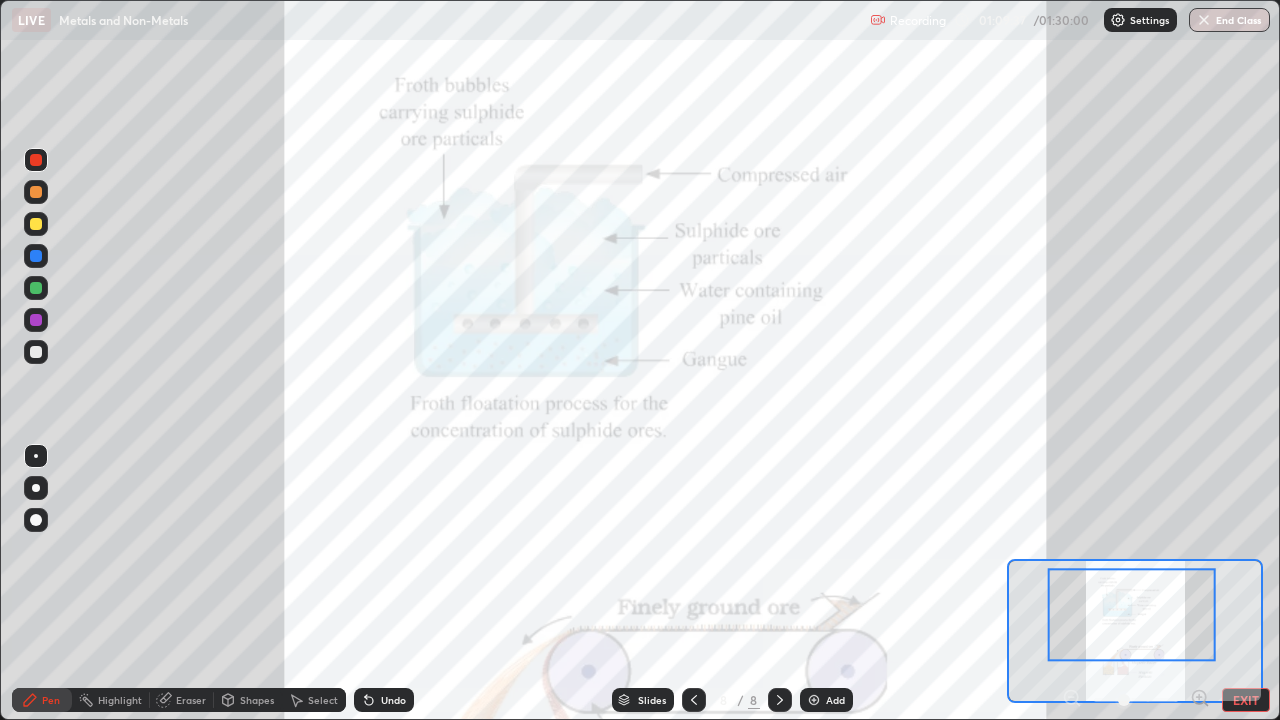 click at bounding box center (36, 352) 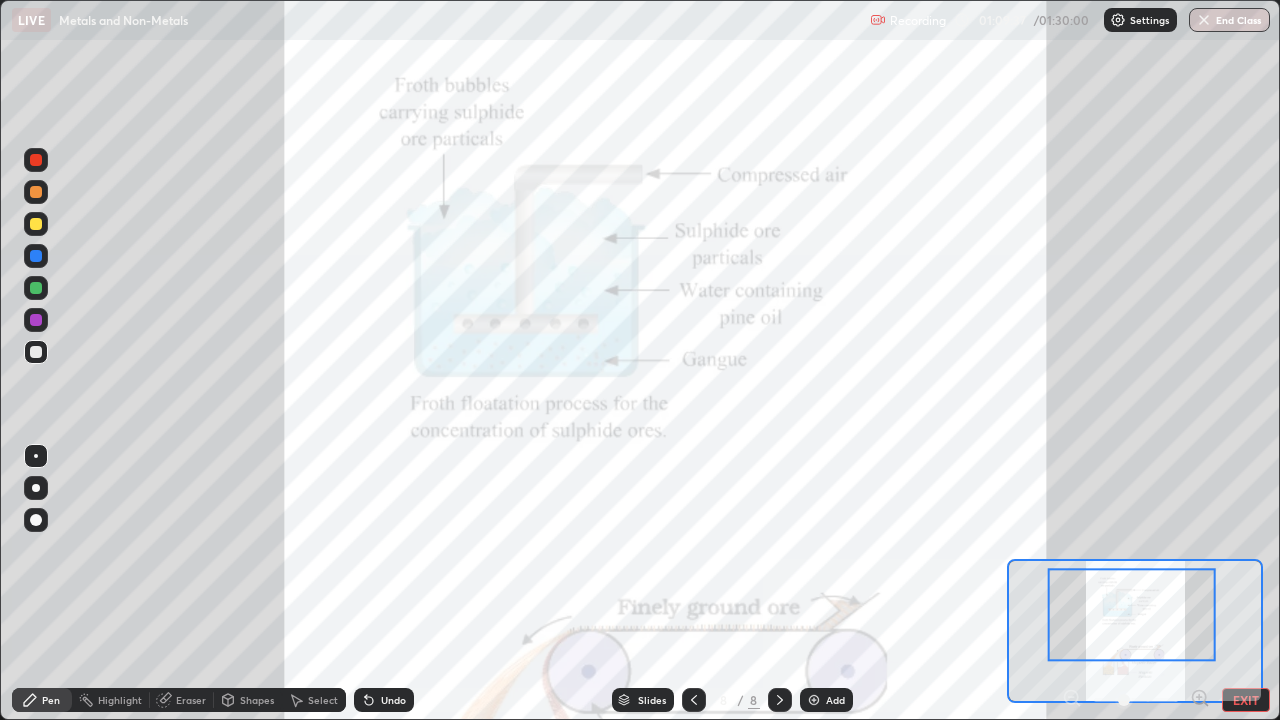 click at bounding box center (36, 256) 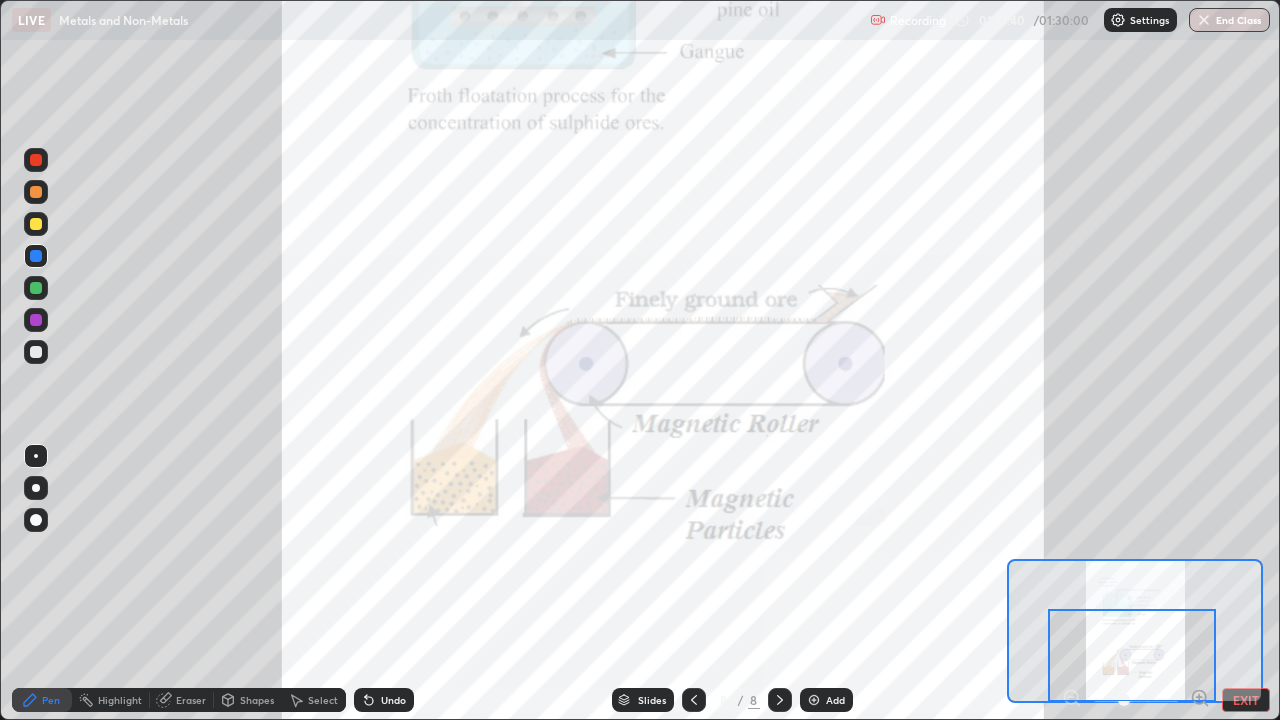 click on "Undo" at bounding box center (393, 700) 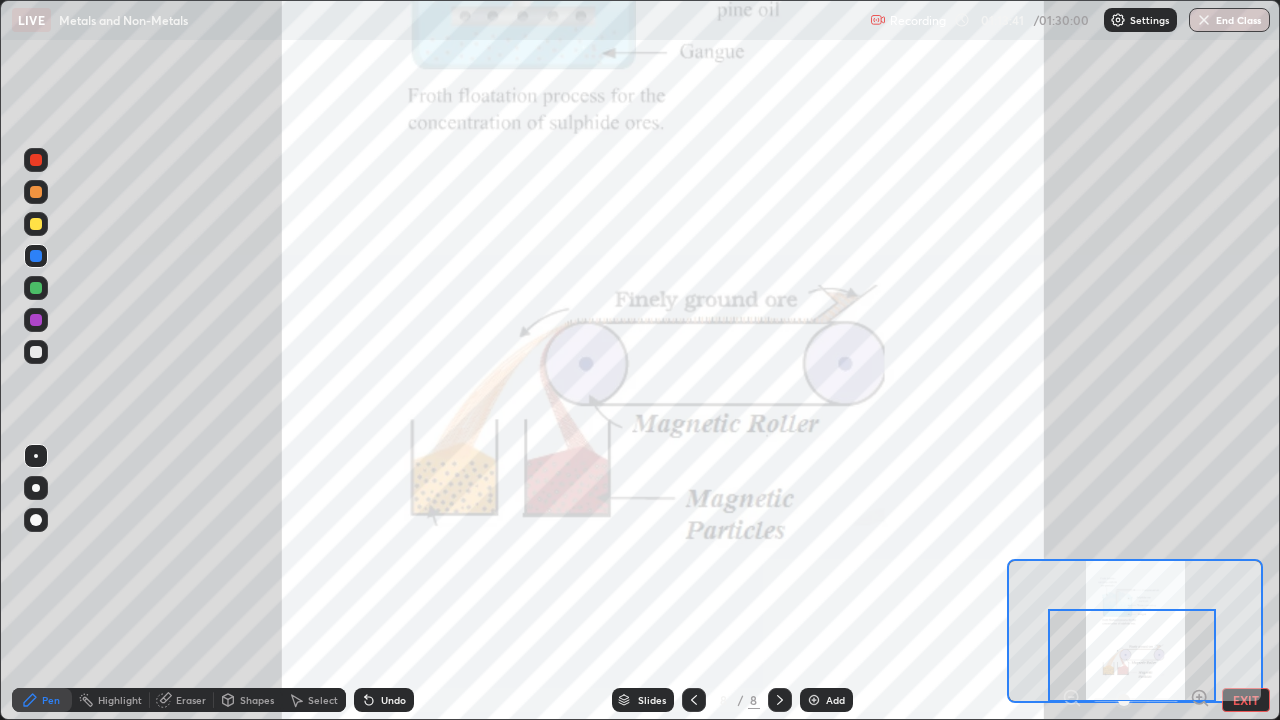 click on "Undo" at bounding box center (393, 700) 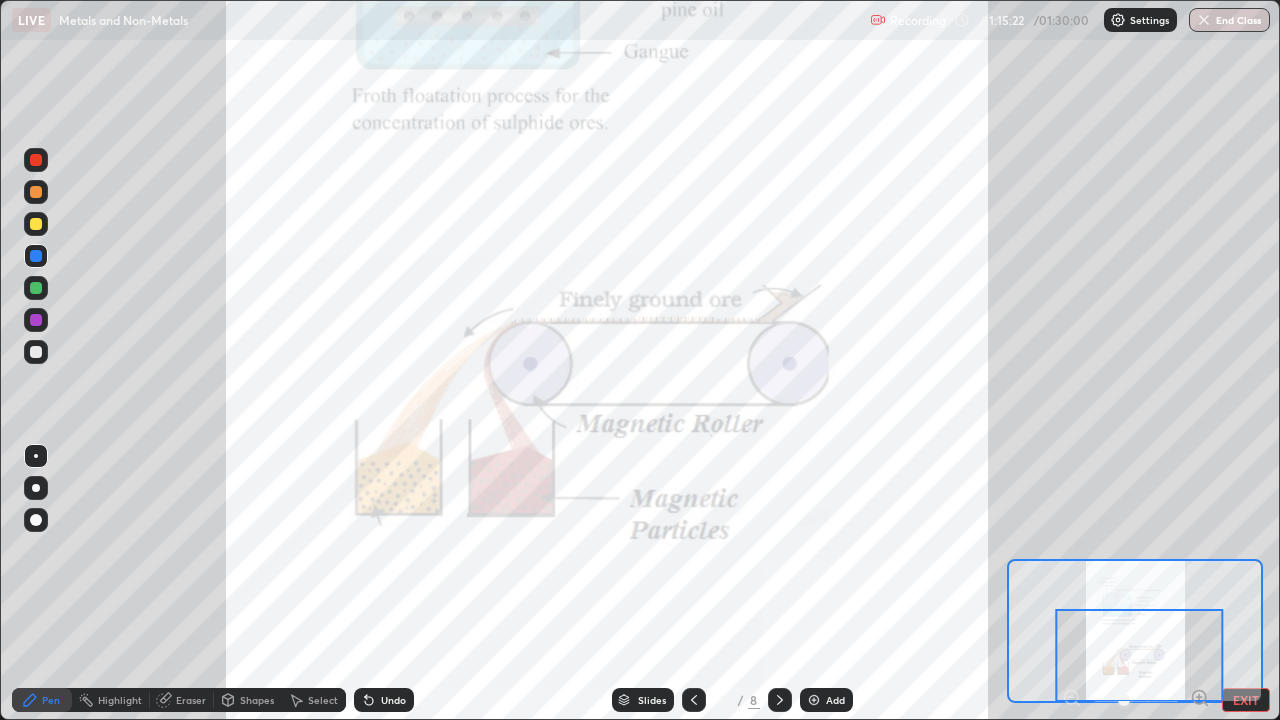 click at bounding box center [814, 700] 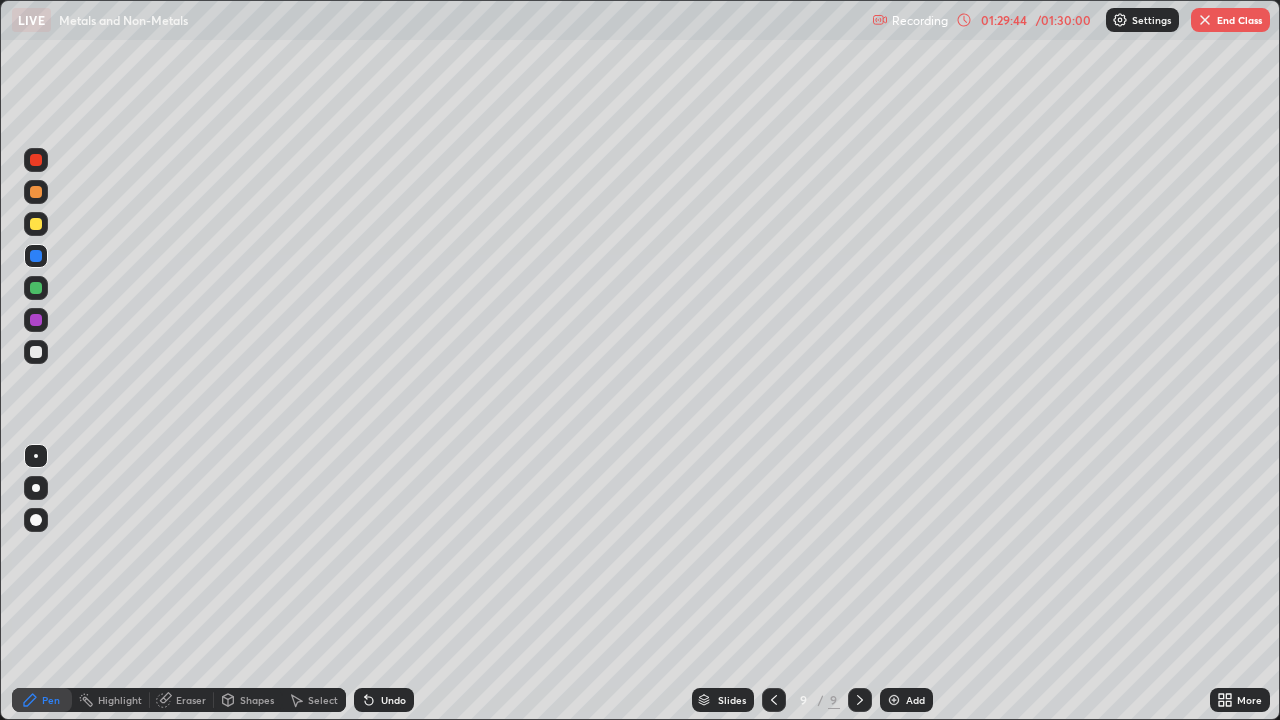 click at bounding box center (1205, 20) 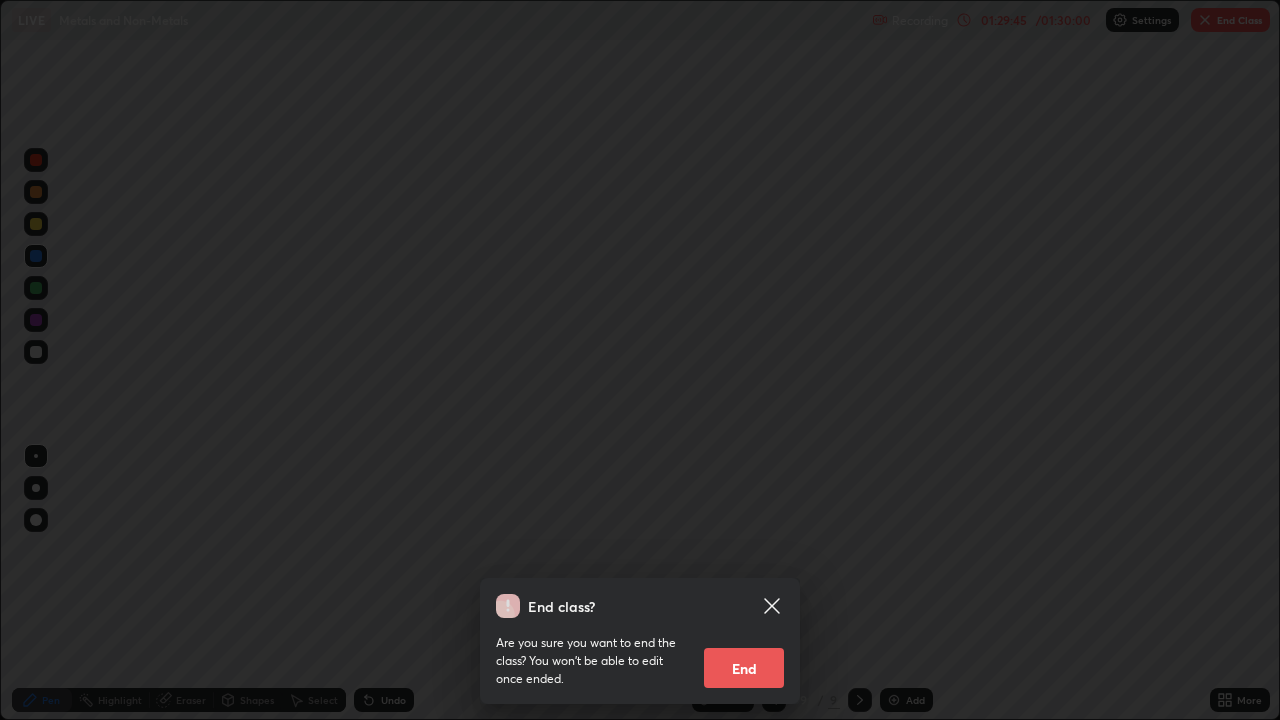 click on "End" at bounding box center [744, 668] 